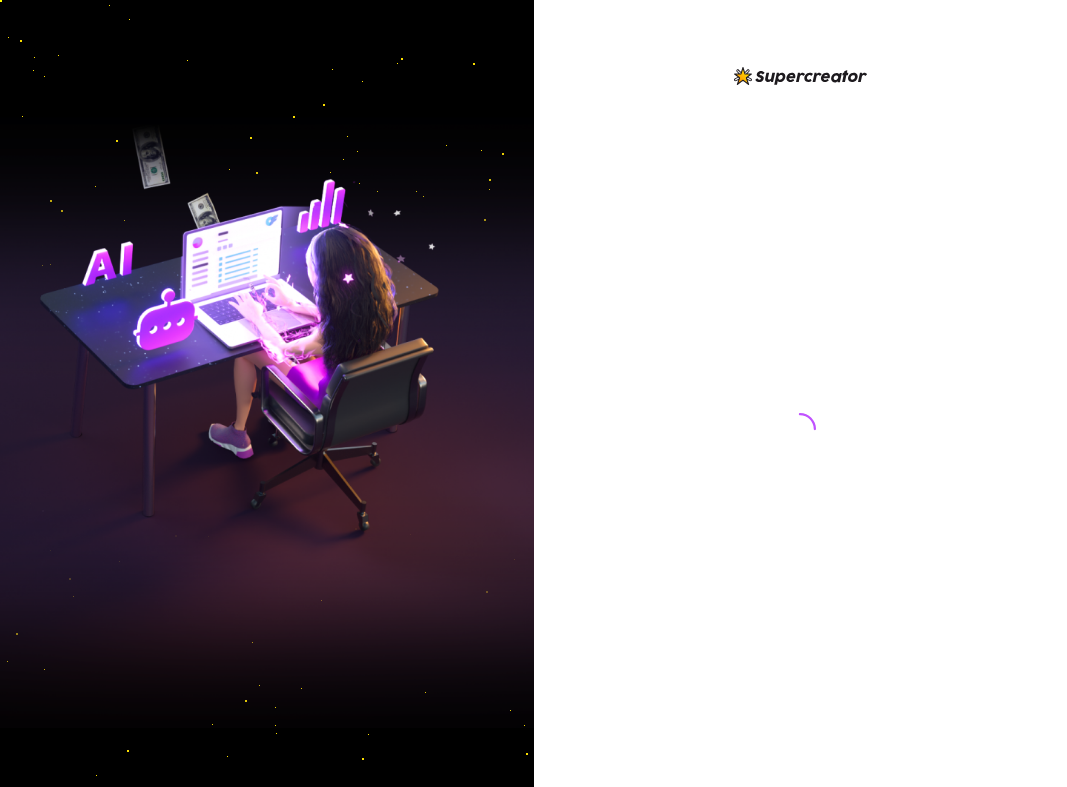 scroll, scrollTop: 0, scrollLeft: 0, axis: both 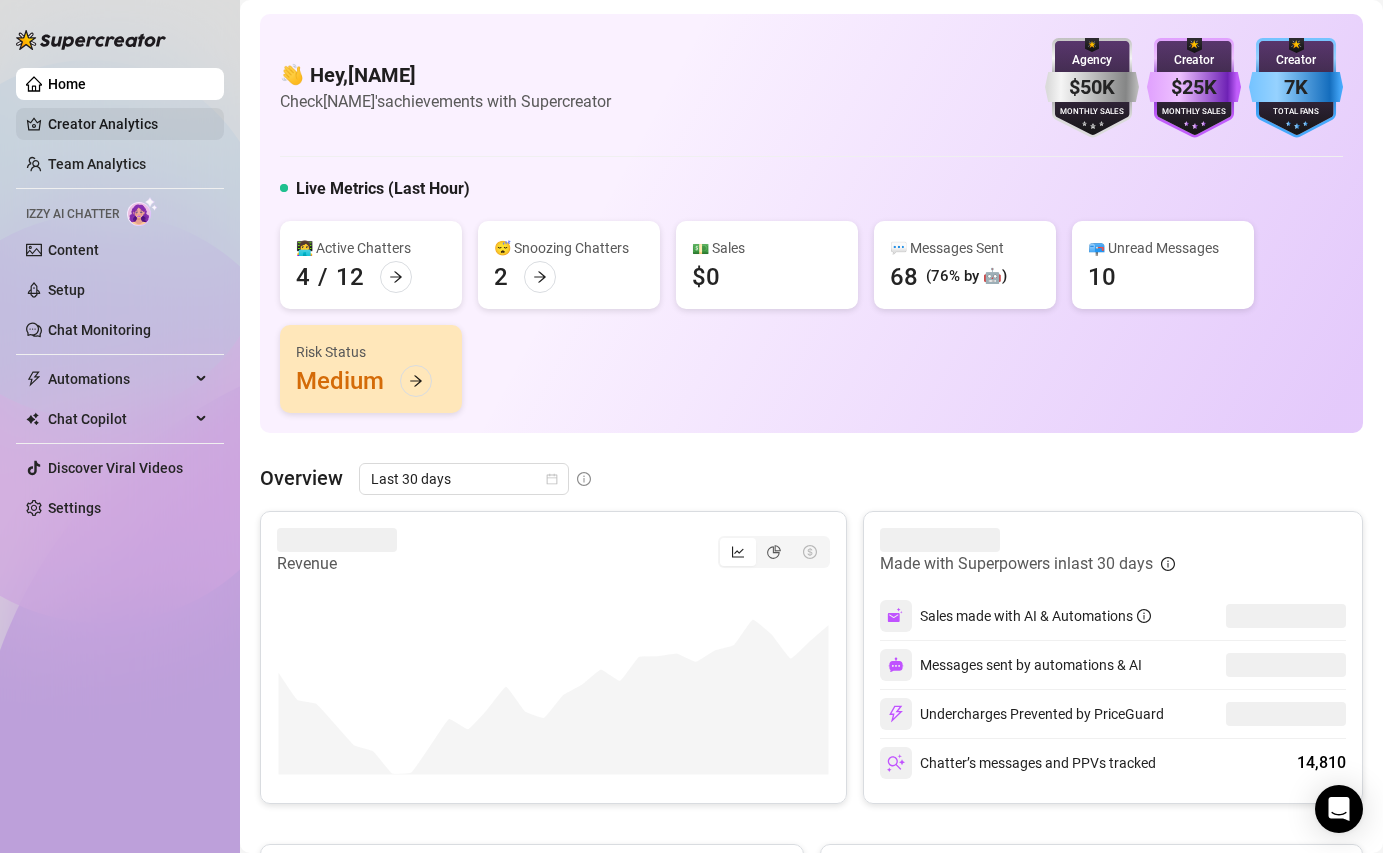 click on "Creator Analytics" at bounding box center (128, 124) 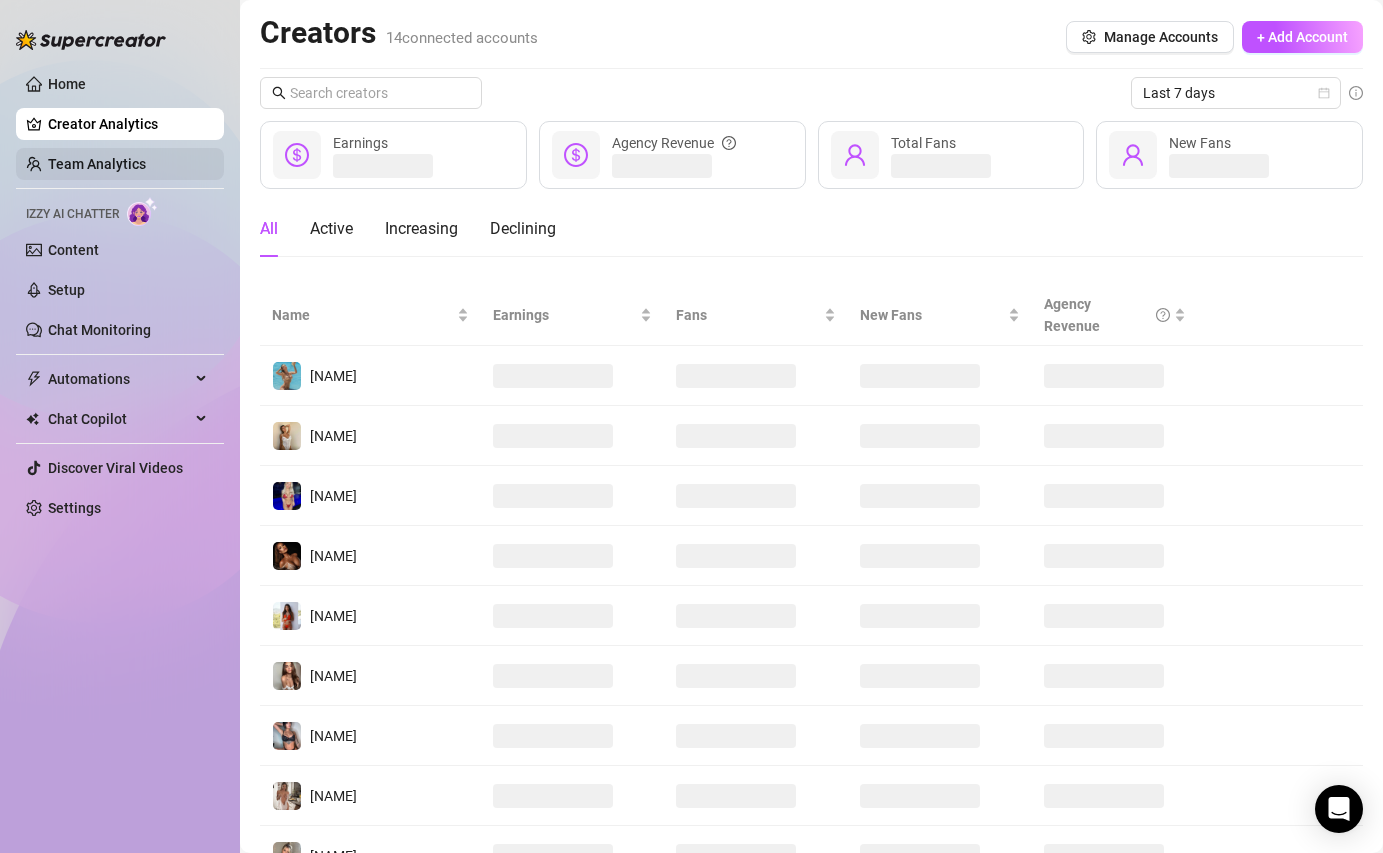 click on "Team Analytics" at bounding box center (97, 164) 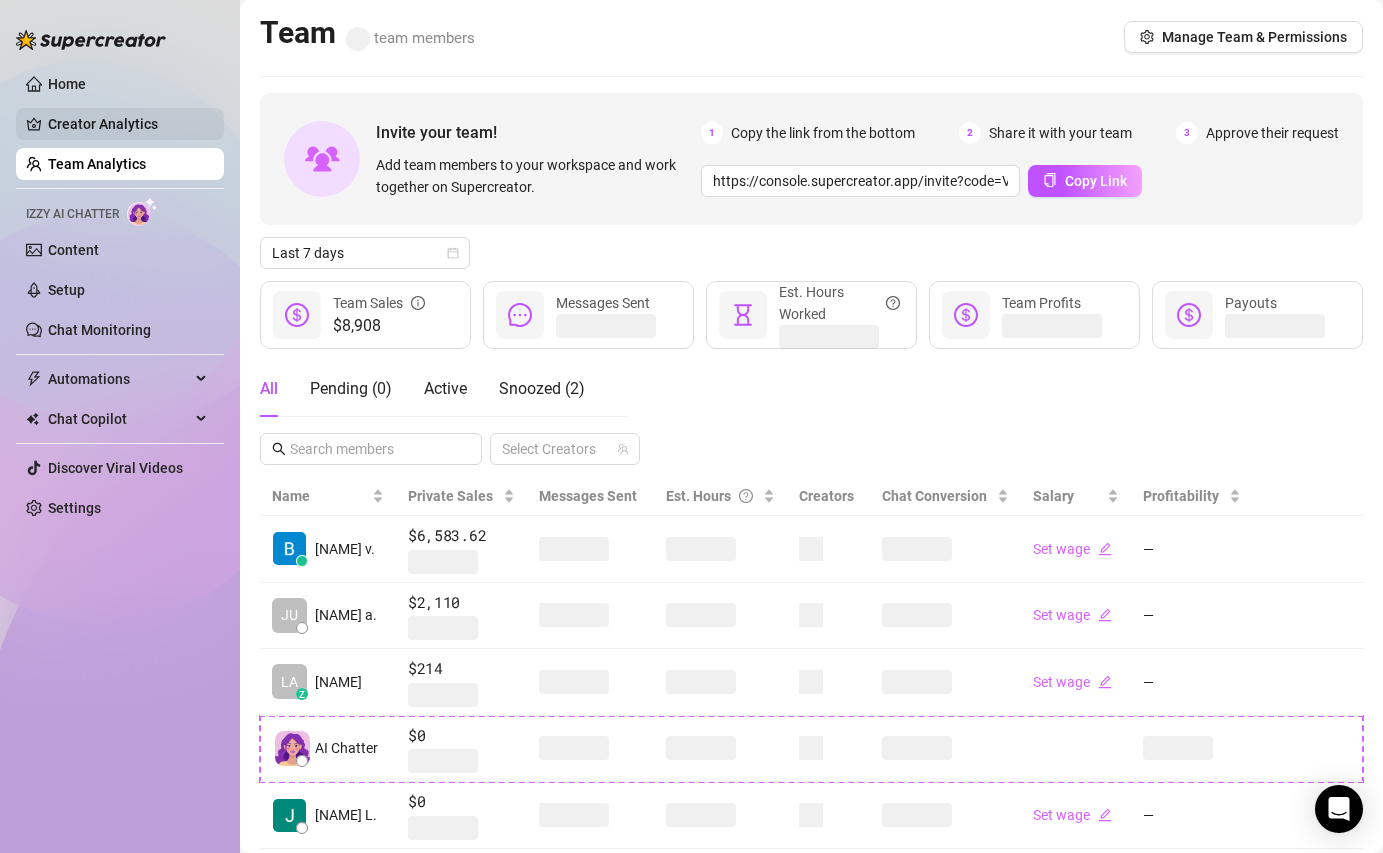 click on "Creator Analytics" at bounding box center (128, 124) 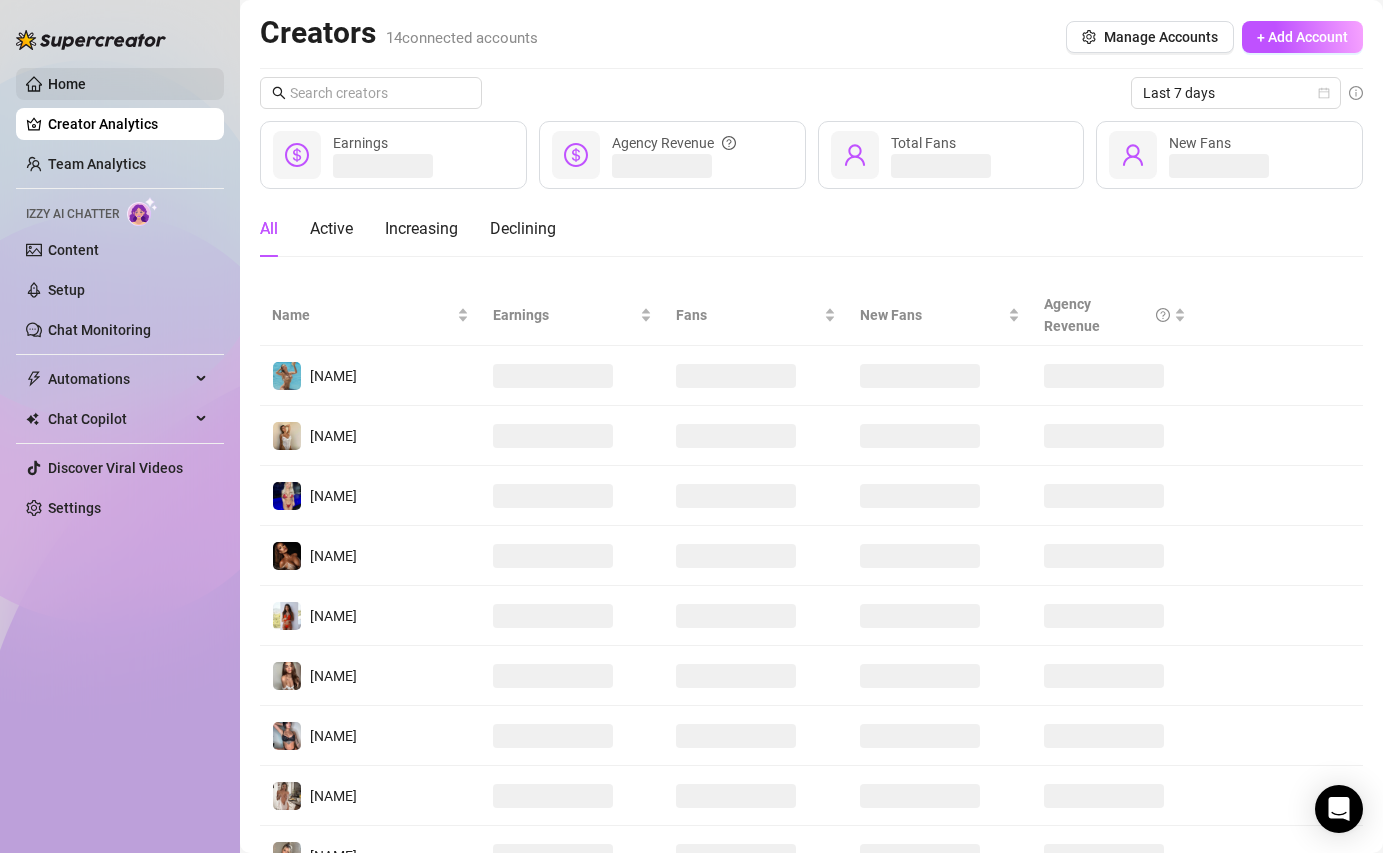 click on "Home" at bounding box center [67, 84] 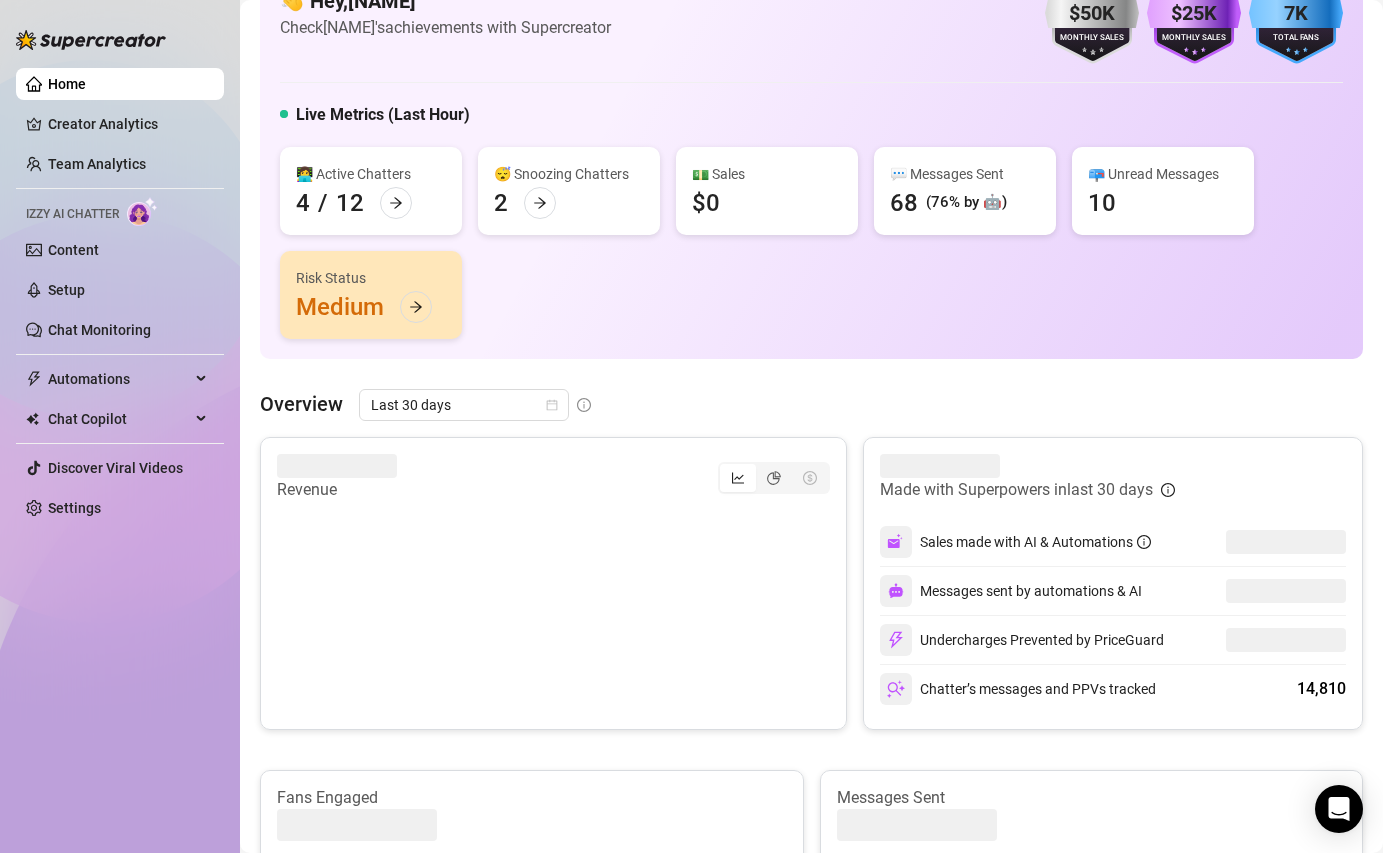 scroll, scrollTop: 74, scrollLeft: 0, axis: vertical 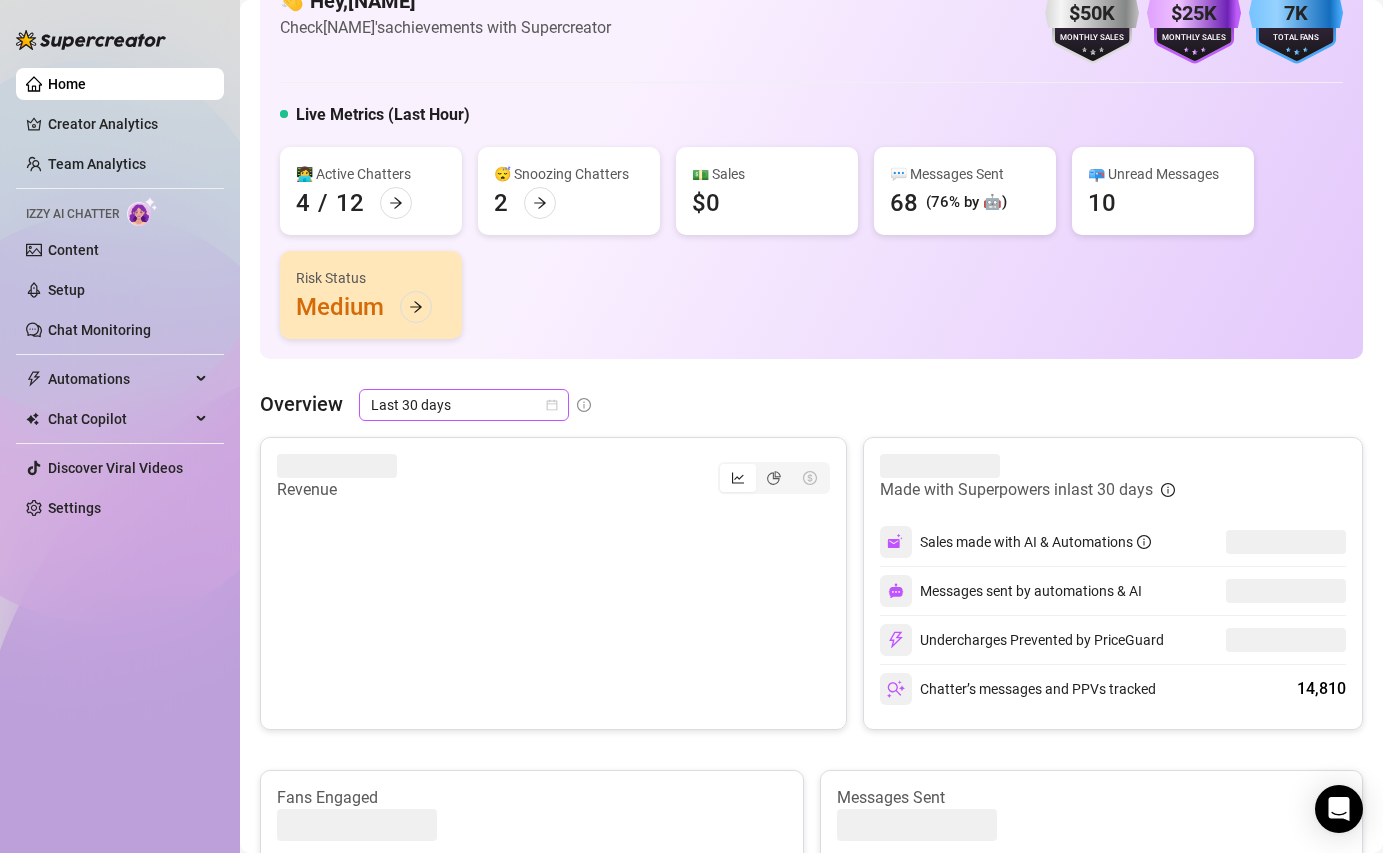 click on "Last 30 days" at bounding box center (464, 405) 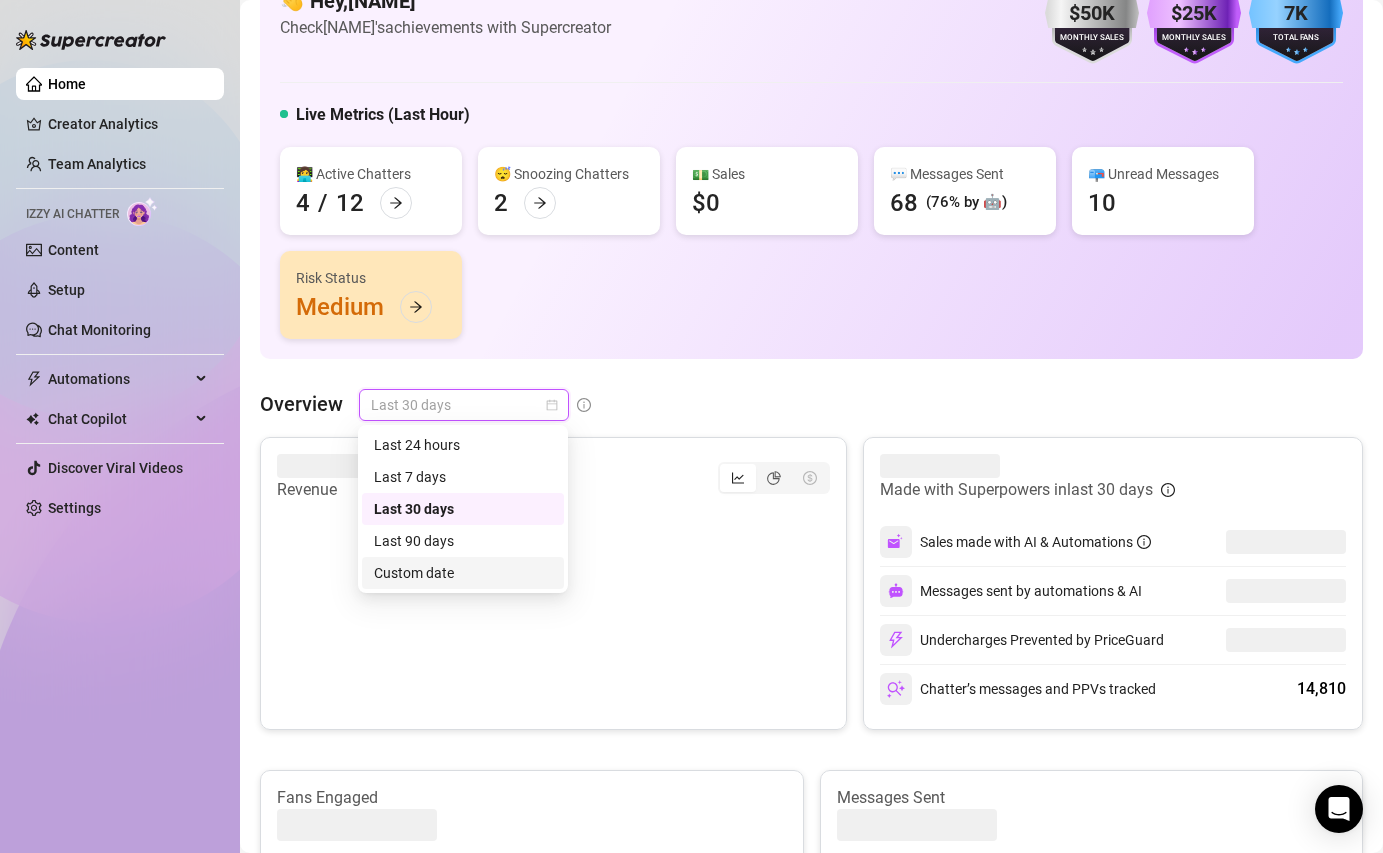 click on "Custom date" at bounding box center (463, 573) 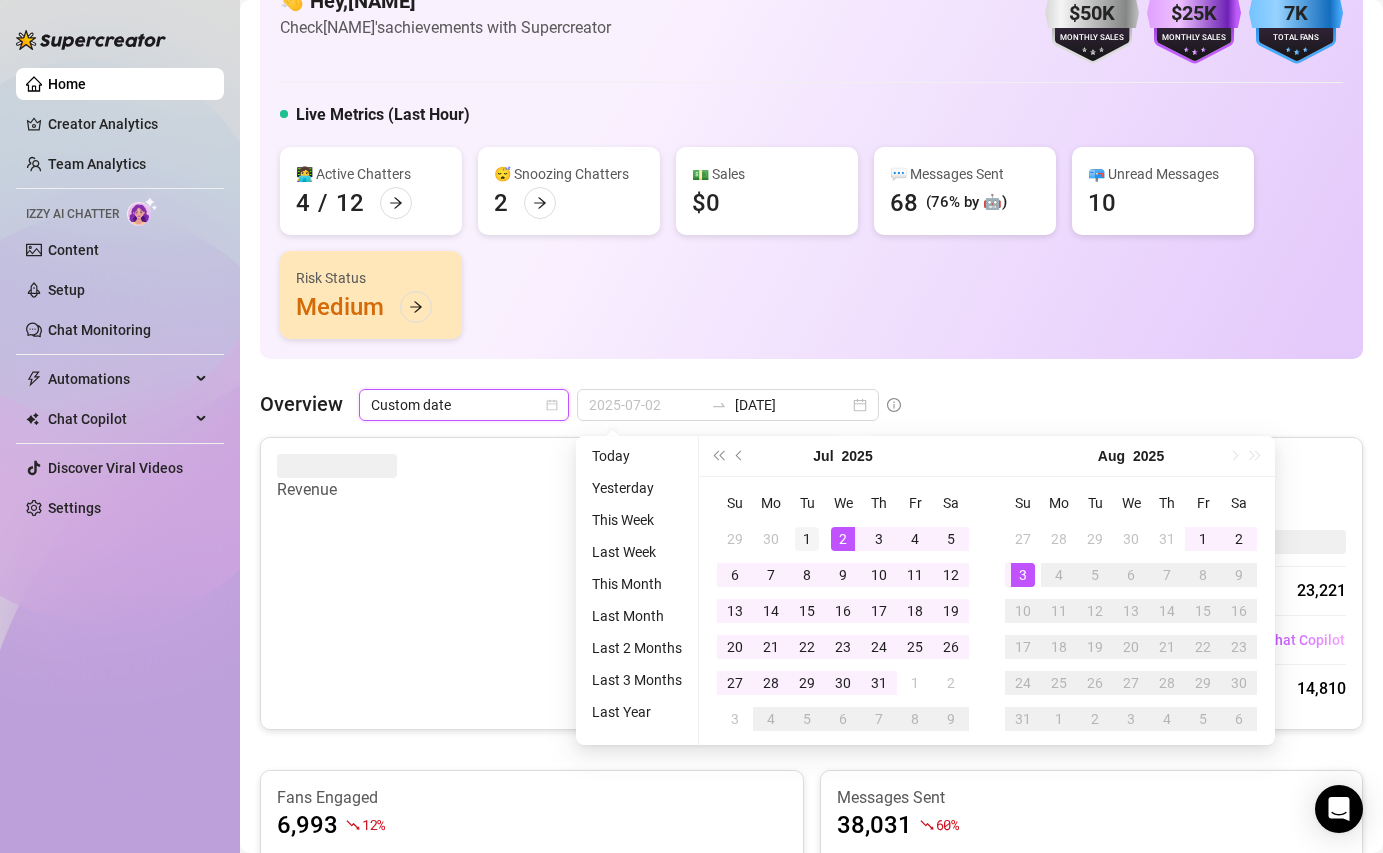 type on "2025-07-01" 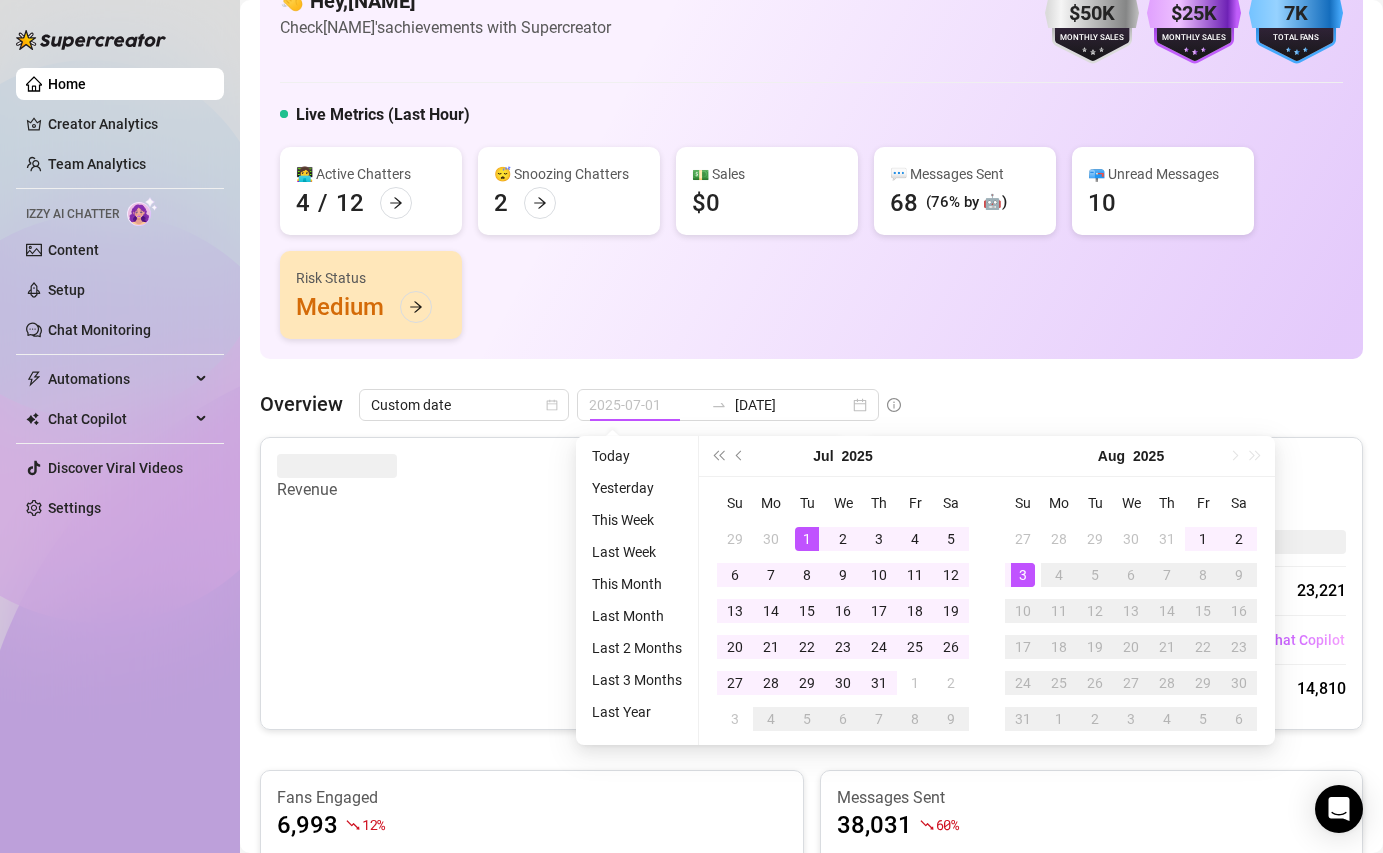 click on "1" at bounding box center (807, 539) 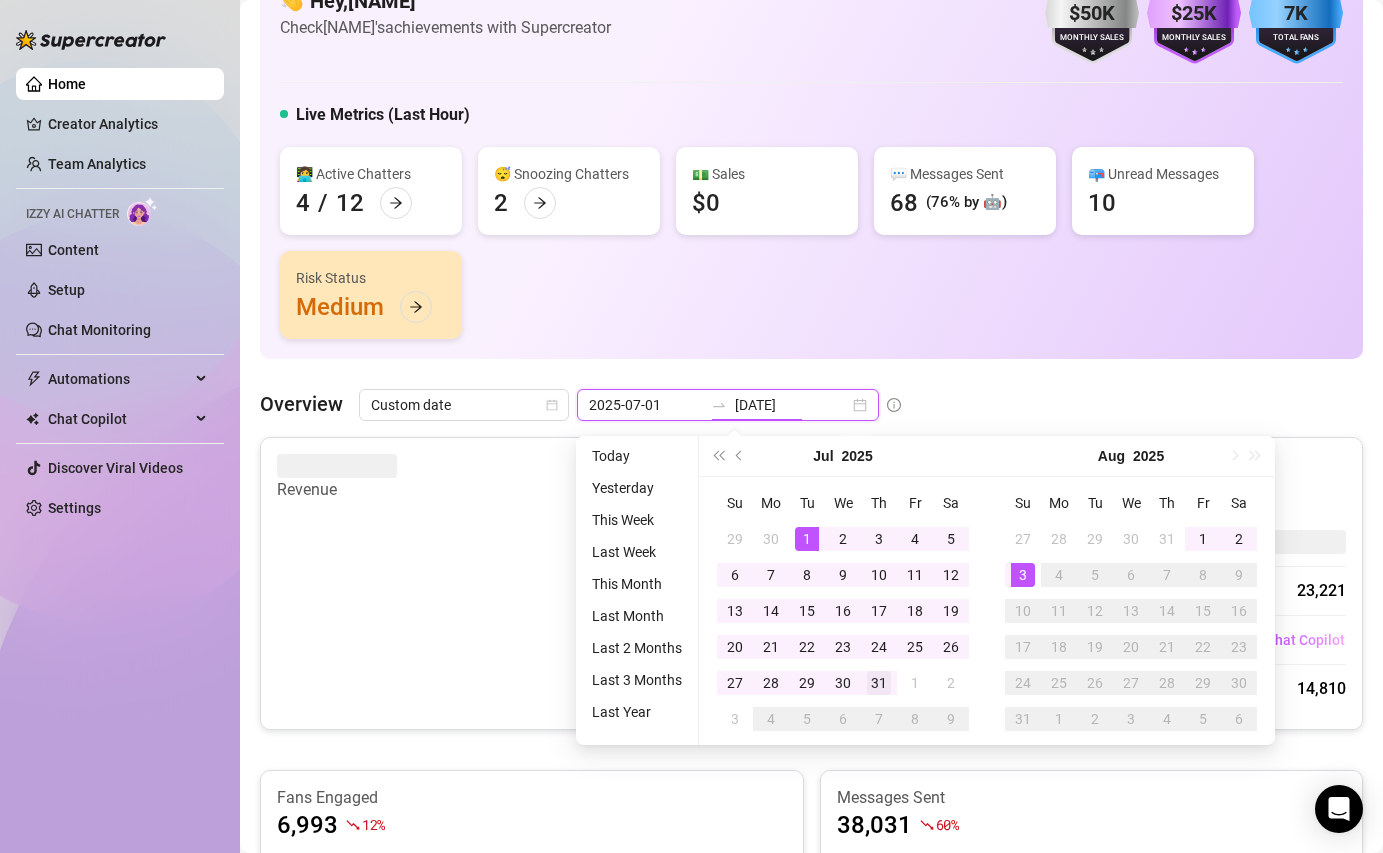 type on "2025-07-31" 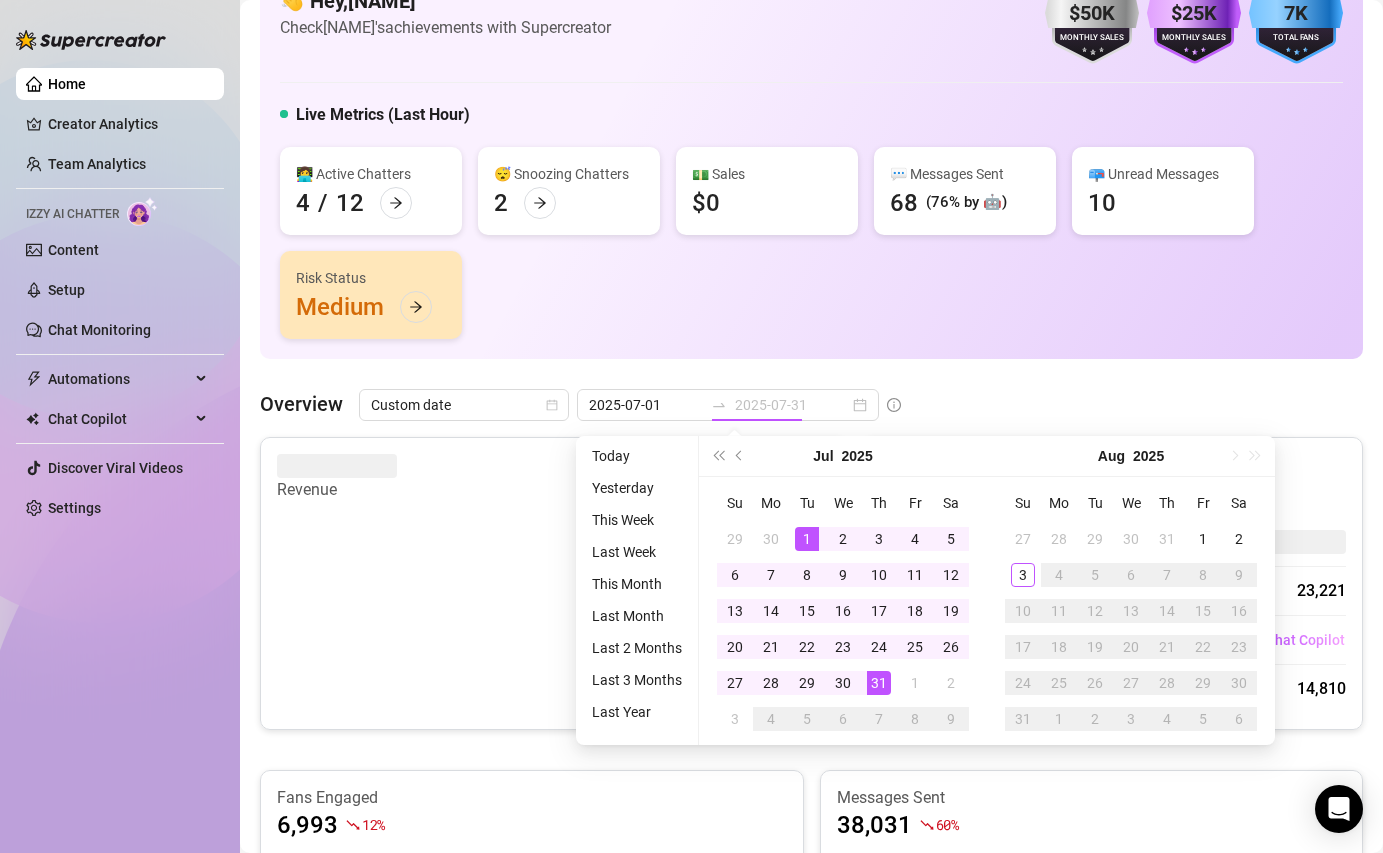 click on "31" at bounding box center (879, 683) 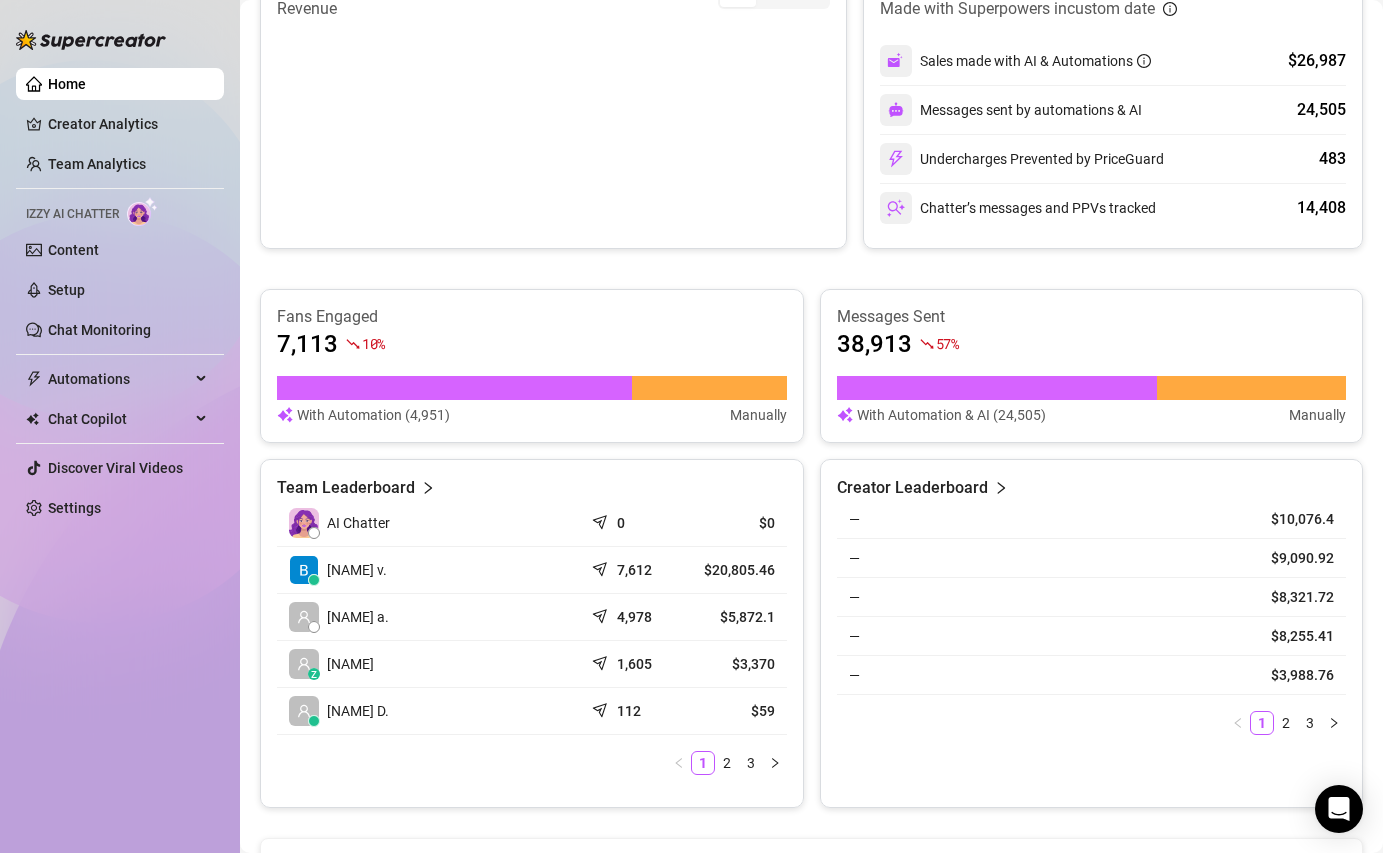 scroll, scrollTop: 571, scrollLeft: 0, axis: vertical 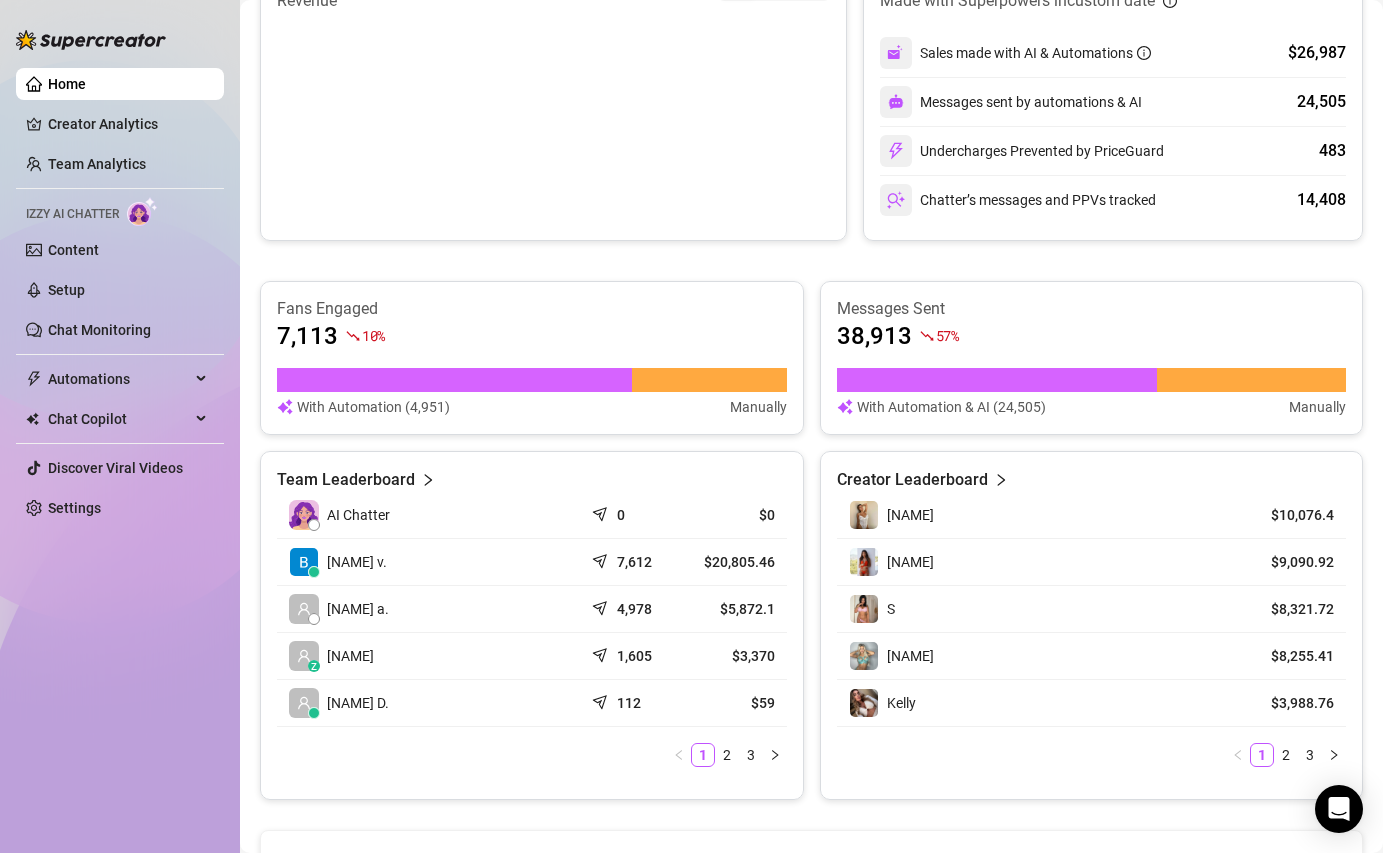 click on "Team Leaderboard AI Chatter 0 $0 [NAME] v. 7,612 $20,805.46 [NAME] a. 4,978 $5,872.1 z [NAME] 1,605 $3,370 [NAME] D. 112 $59 1 2 3 Creator Leaderboard [NAME] $10,076.4 [NAME] $9,090.92 S $8,321.72 [NAME] $8,255.41 [NAME] $3,988.76 1 2 3" at bounding box center (811, 625) 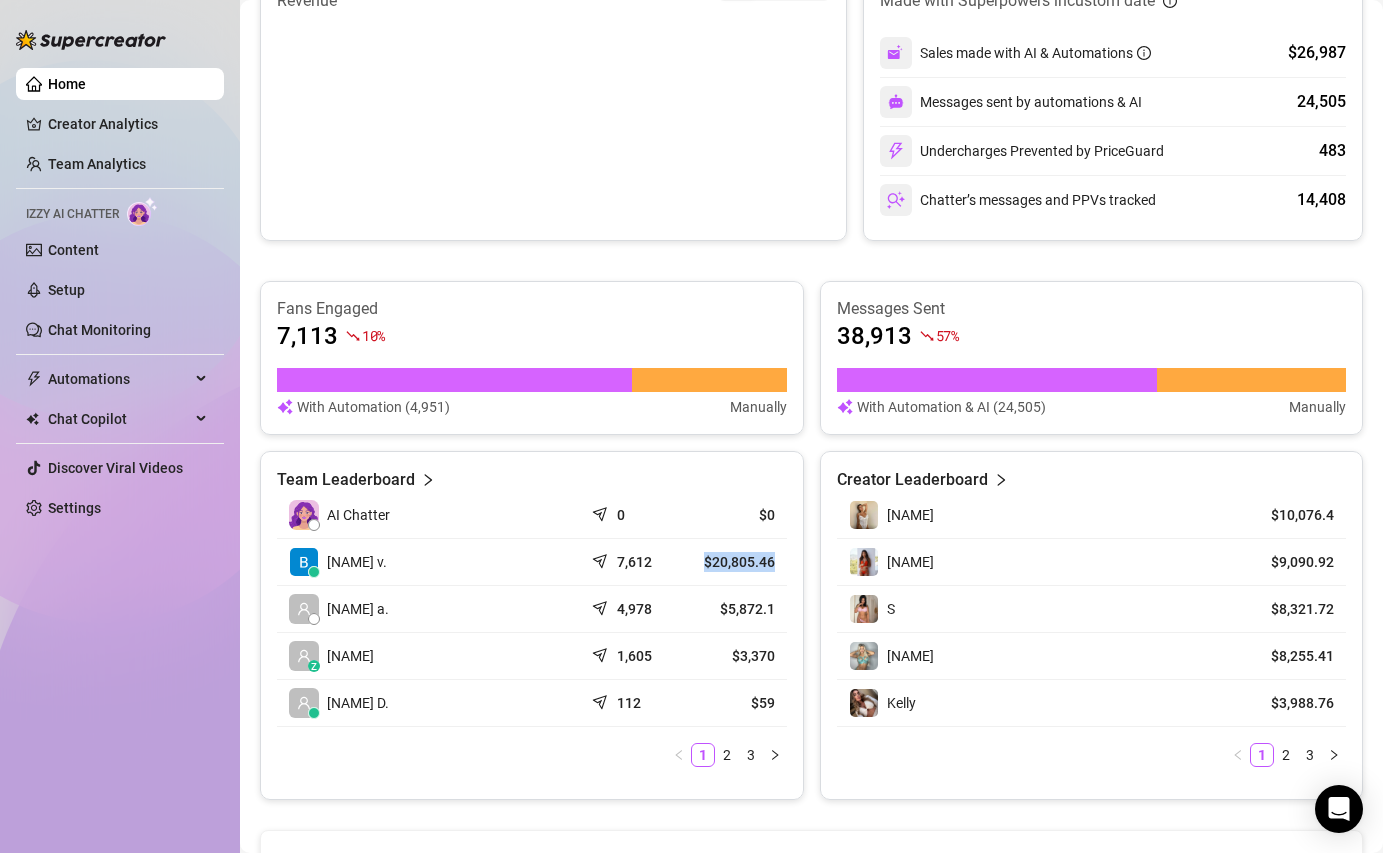 drag, startPoint x: 688, startPoint y: 554, endPoint x: 780, endPoint y: 556, distance: 92.021736 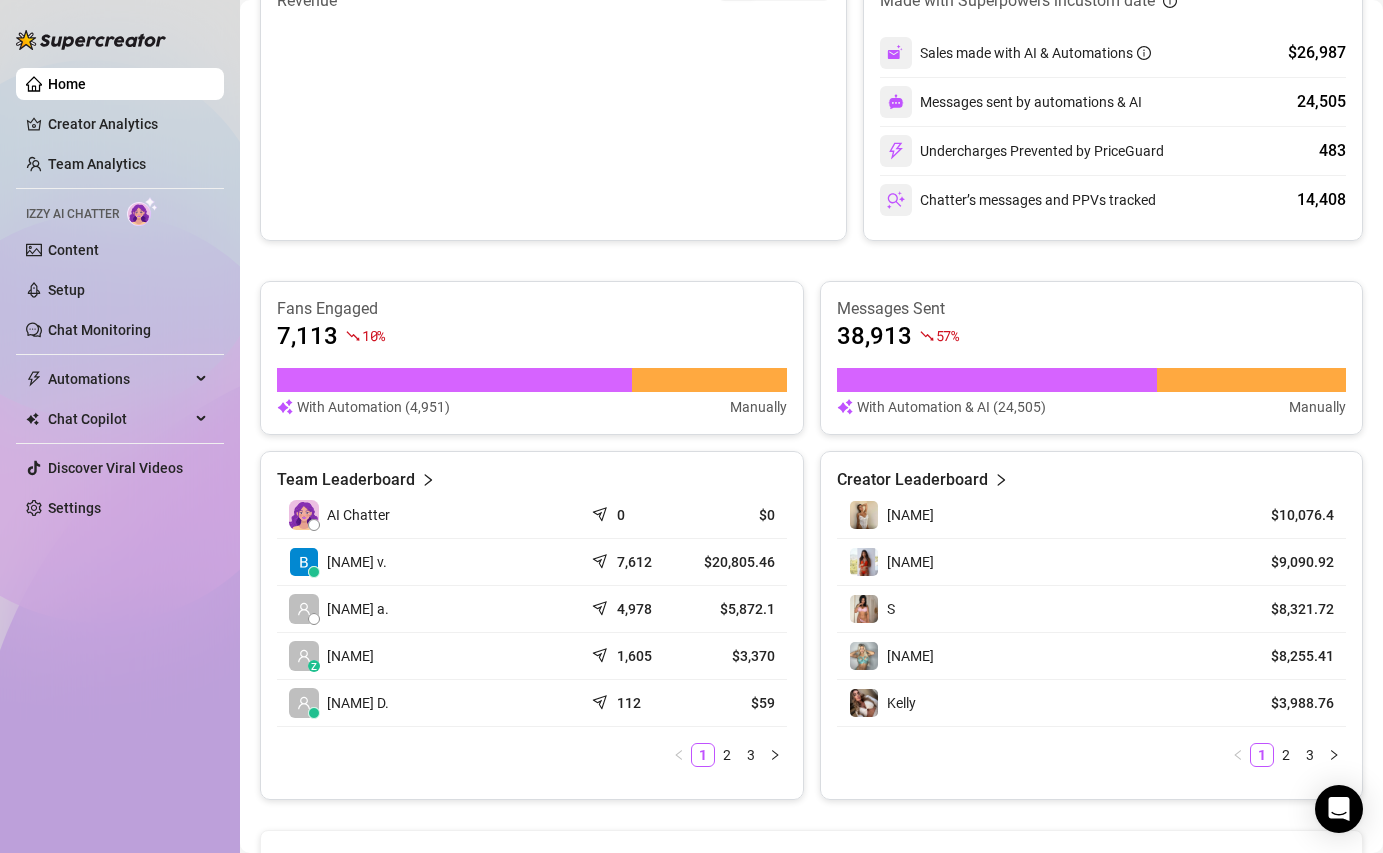 click on "$59" at bounding box center [736, 703] 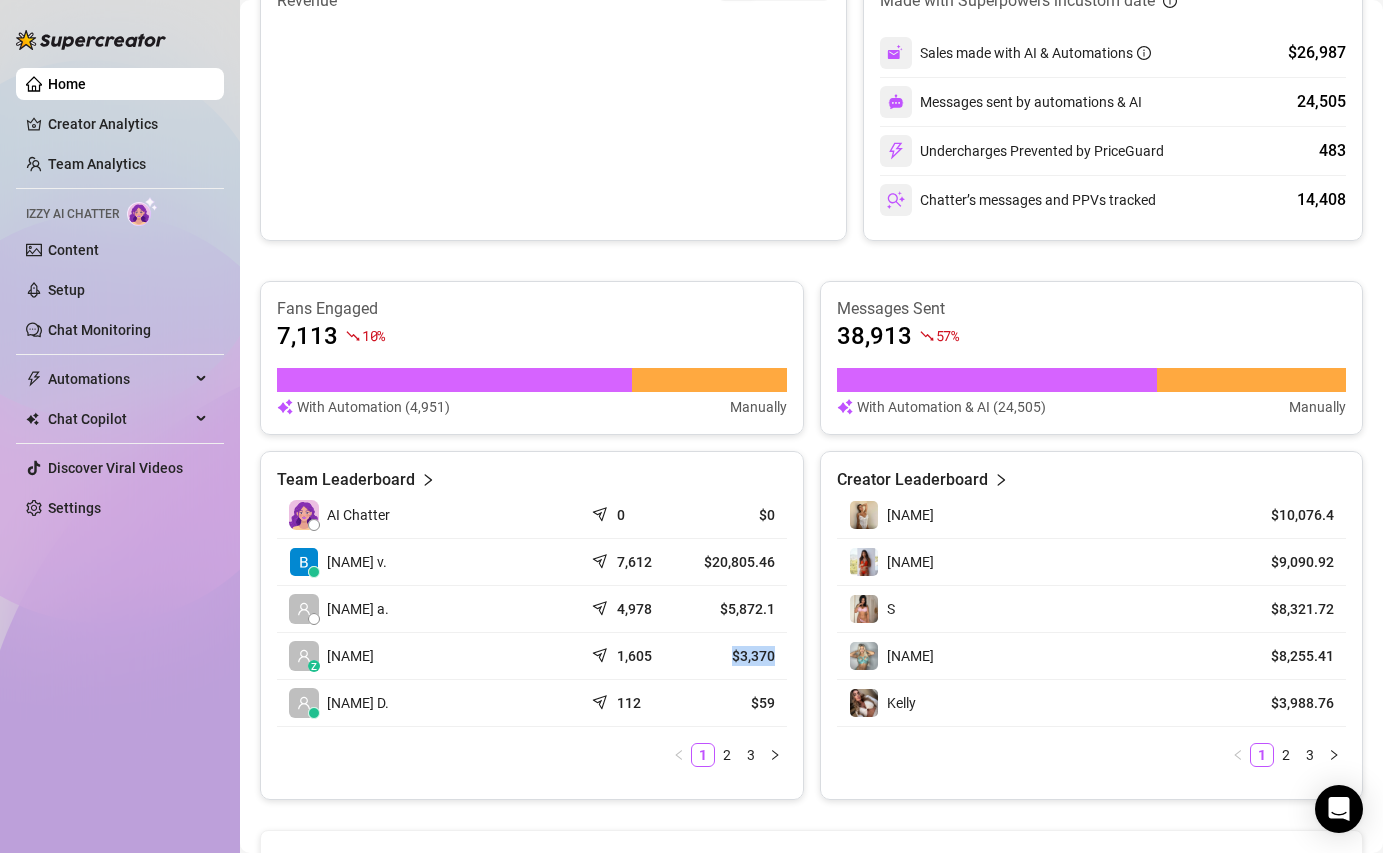 drag, startPoint x: 729, startPoint y: 650, endPoint x: 780, endPoint y: 651, distance: 51.009804 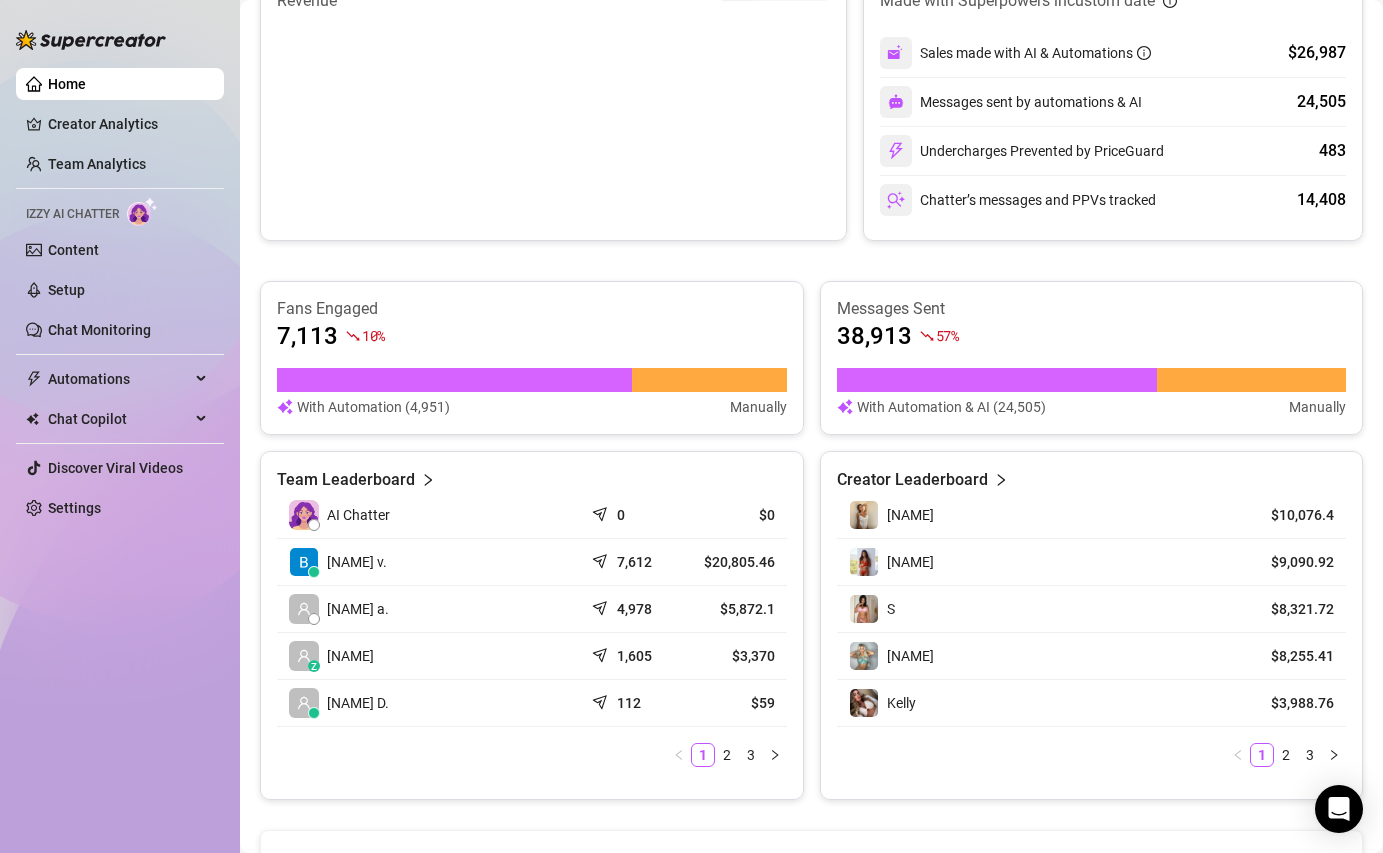click on "AI Chatter 0 $0 [NAME] v. 7,612 $20,805.46 [NAME] a. 4,978 $5,872.1 z [NAME] 1,605 $3,370 [NAME] D. 112 $59 1 2 3" at bounding box center (532, 629) 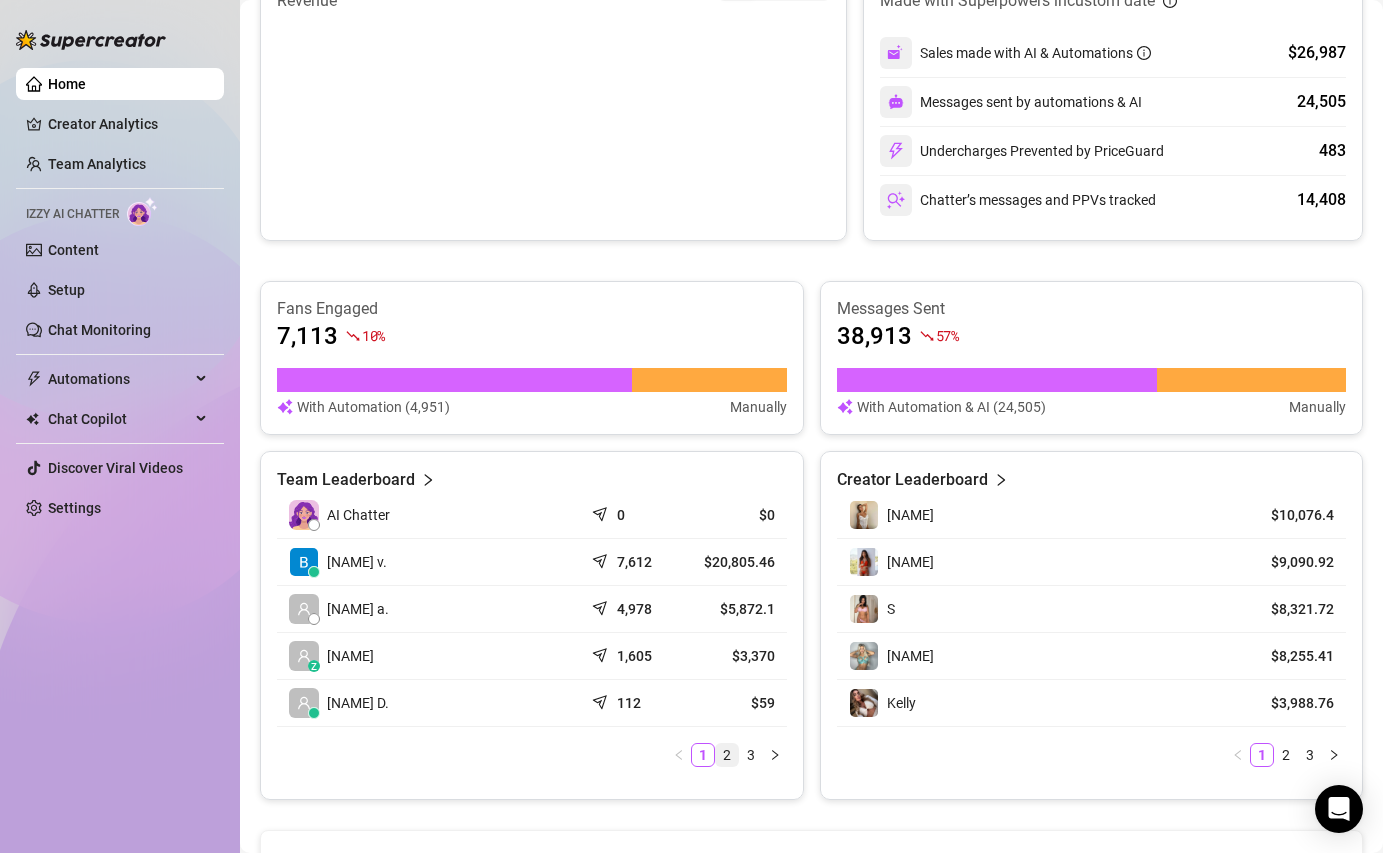 click on "2" at bounding box center [727, 755] 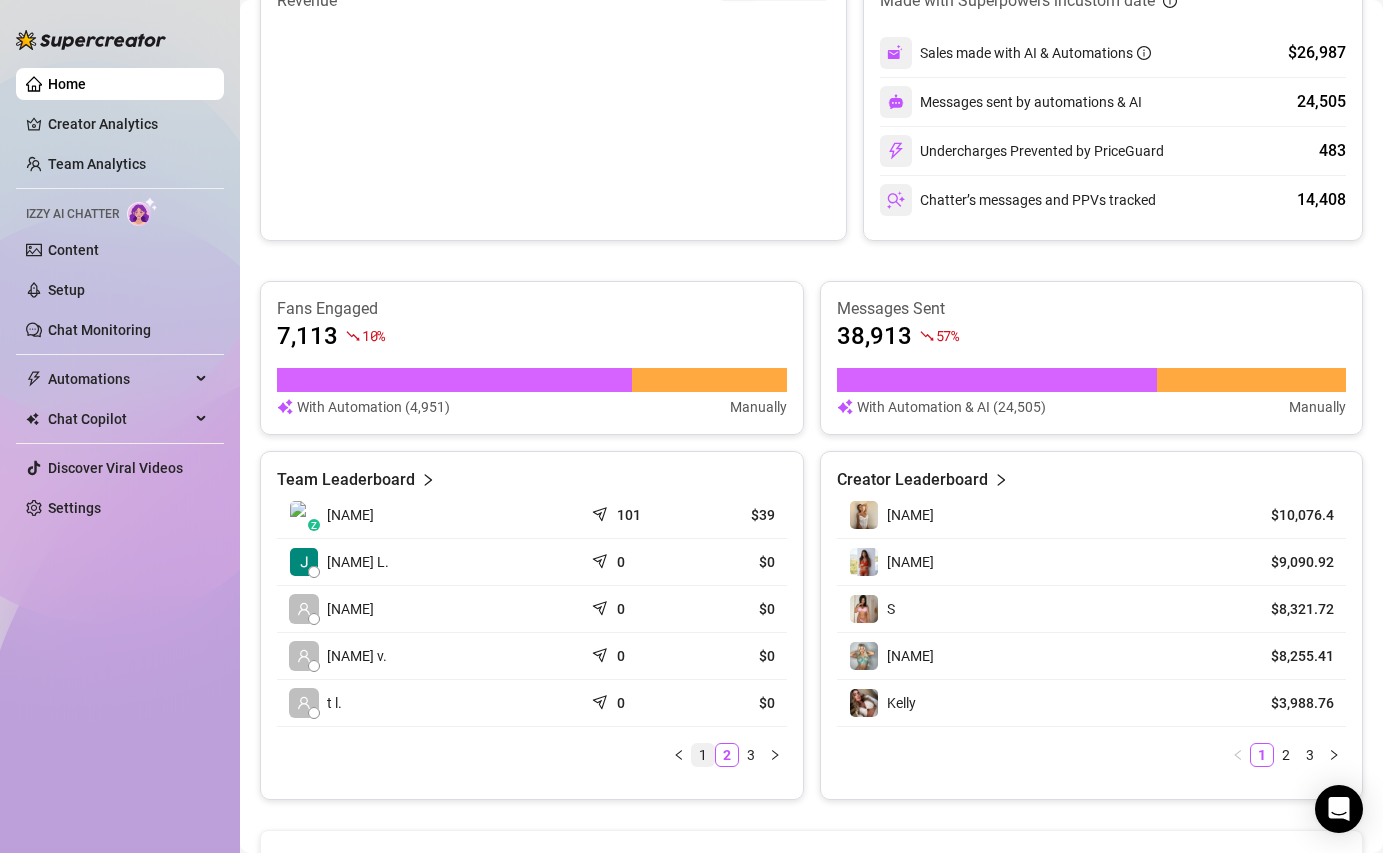 click on "1" at bounding box center [703, 755] 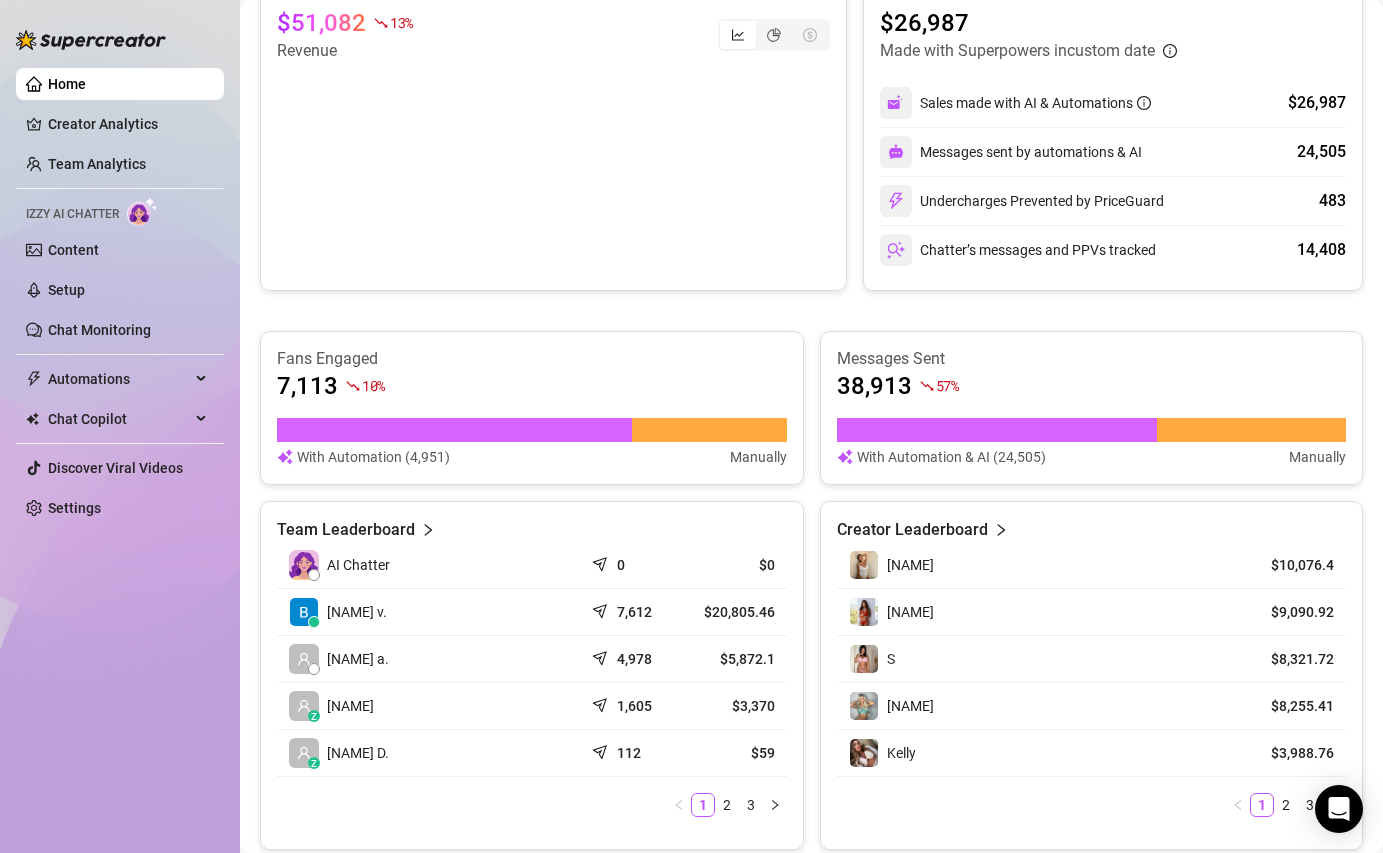 scroll, scrollTop: 517, scrollLeft: 0, axis: vertical 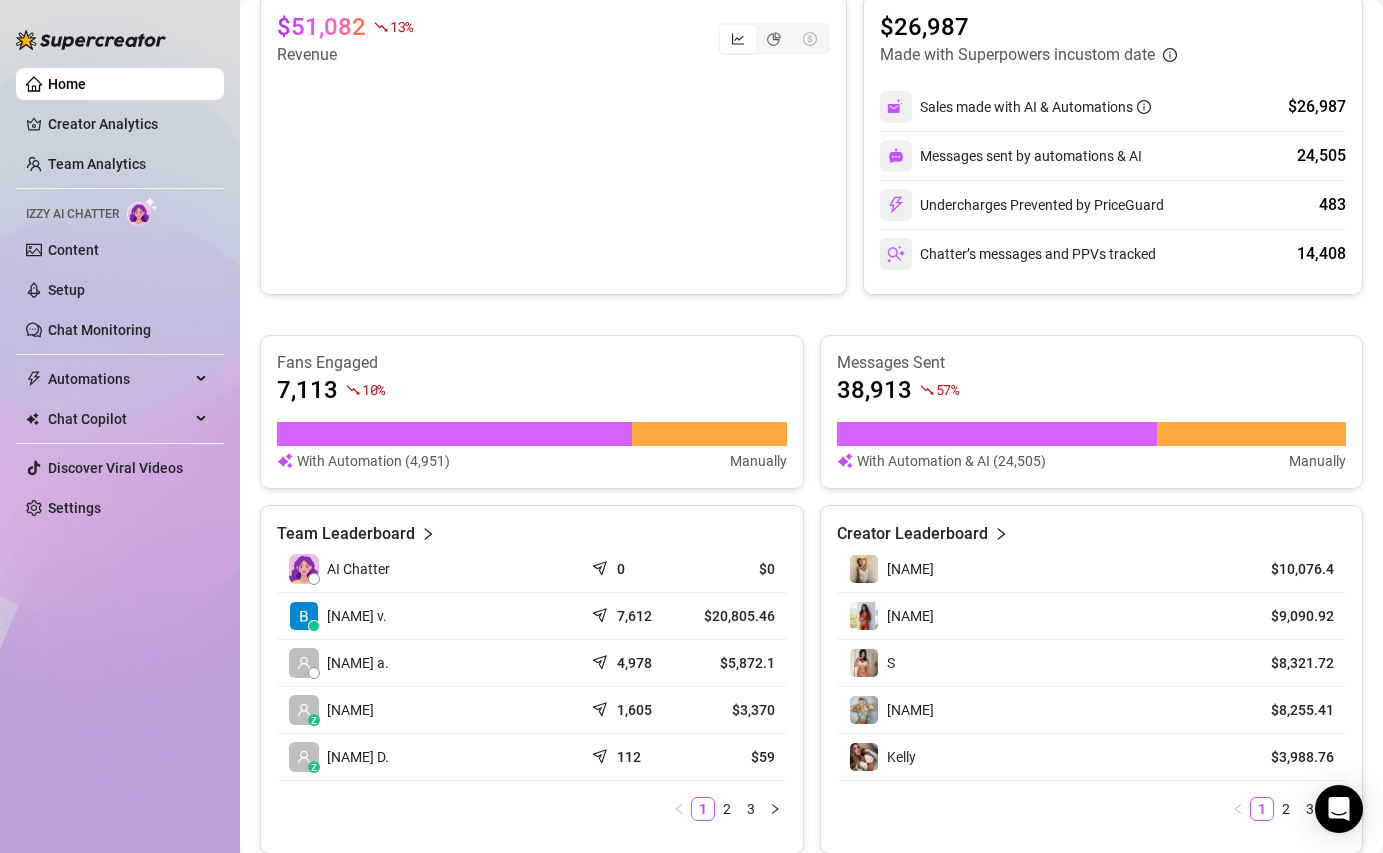 click at bounding box center (553, 167) 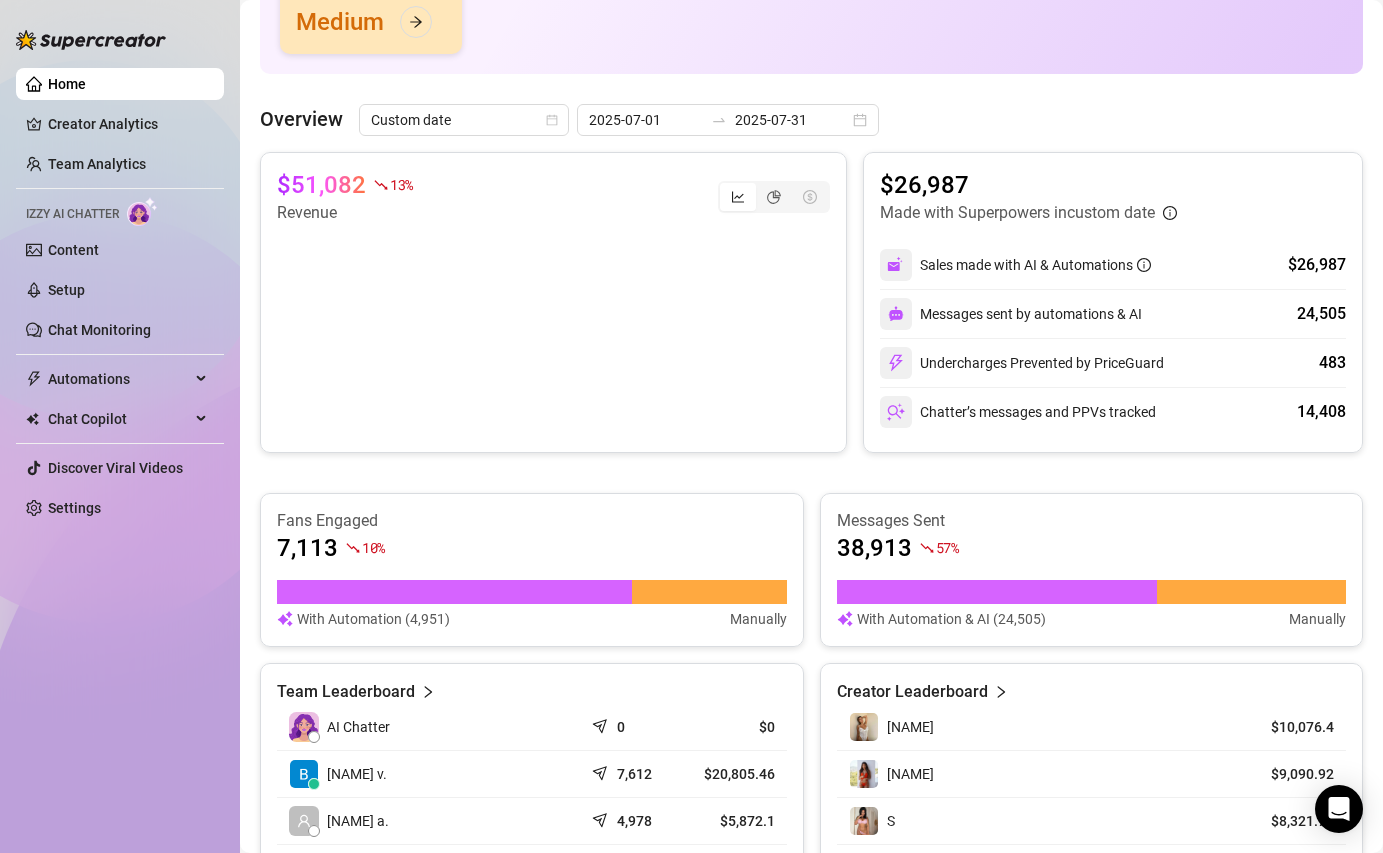 scroll, scrollTop: 366, scrollLeft: 0, axis: vertical 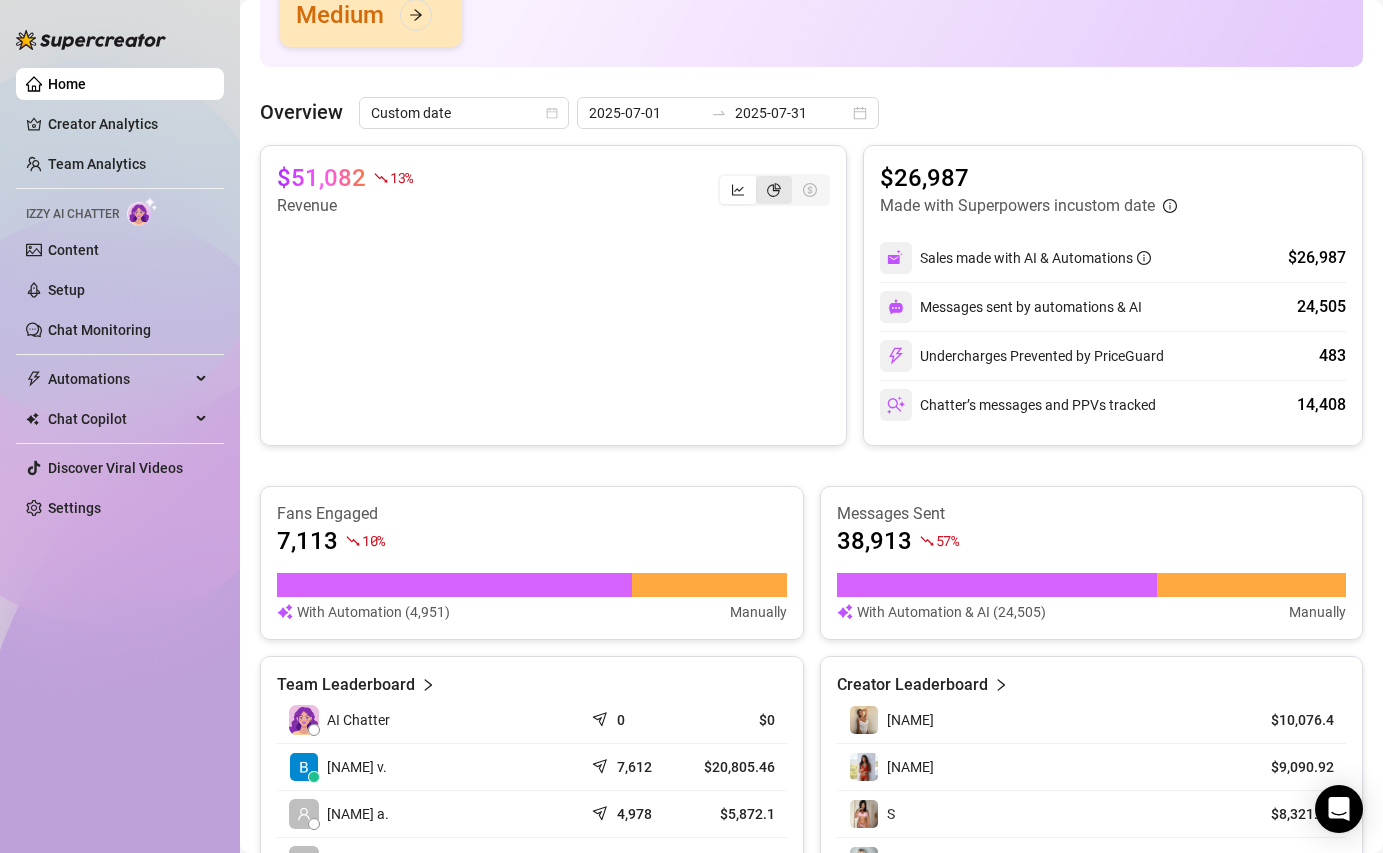 click at bounding box center (774, 190) 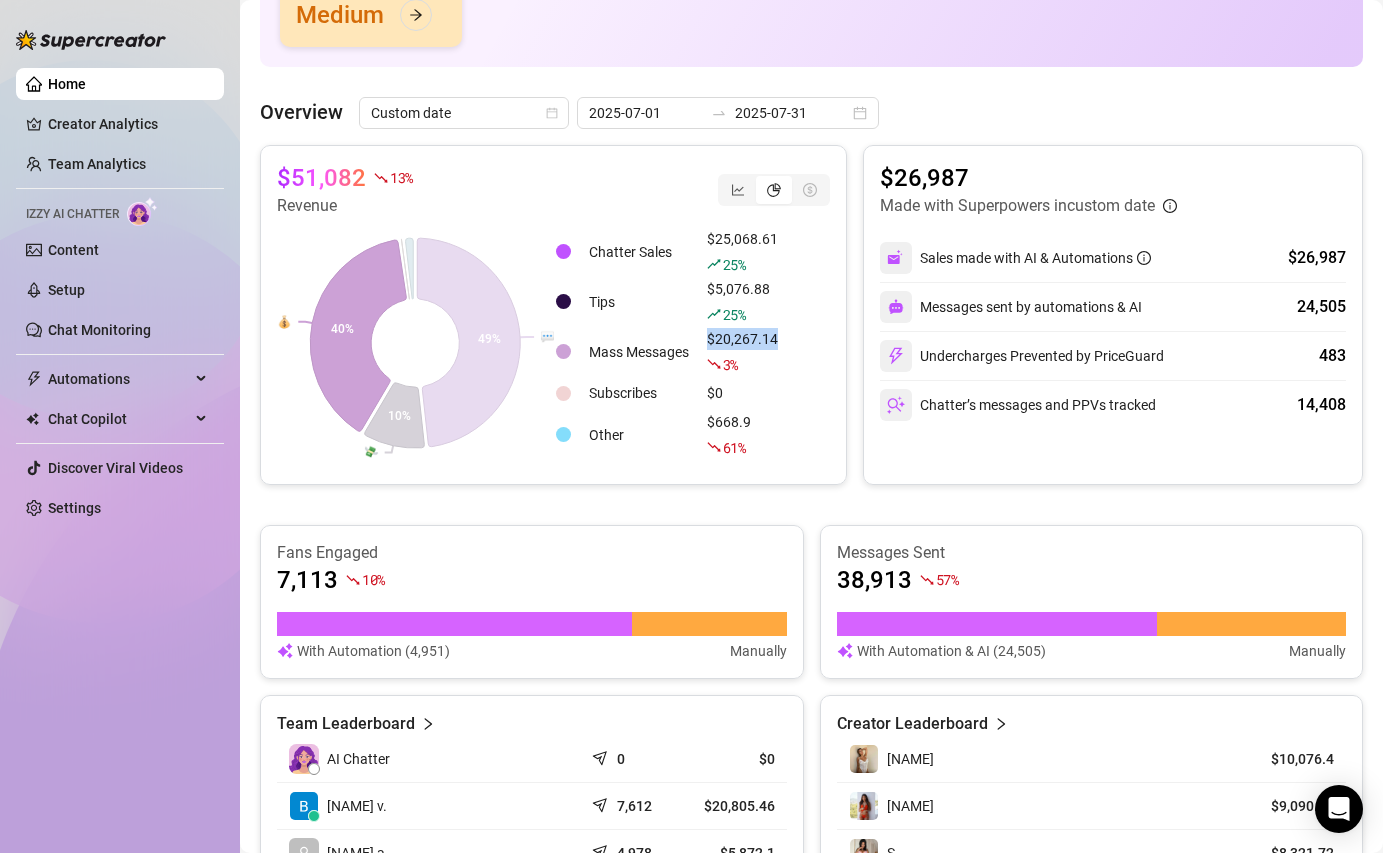 drag, startPoint x: 706, startPoint y: 335, endPoint x: 786, endPoint y: 342, distance: 80.305664 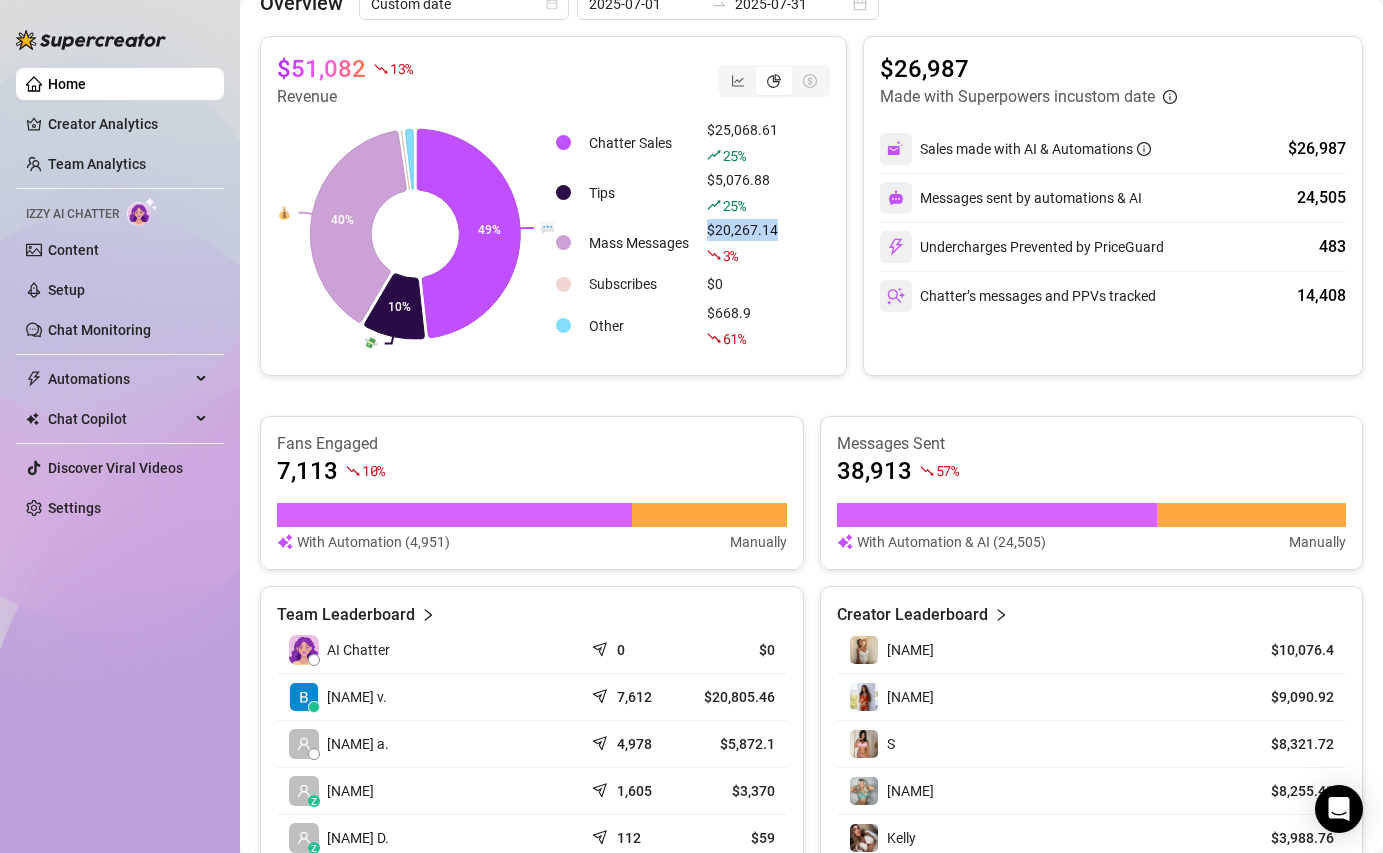 scroll, scrollTop: 496, scrollLeft: 0, axis: vertical 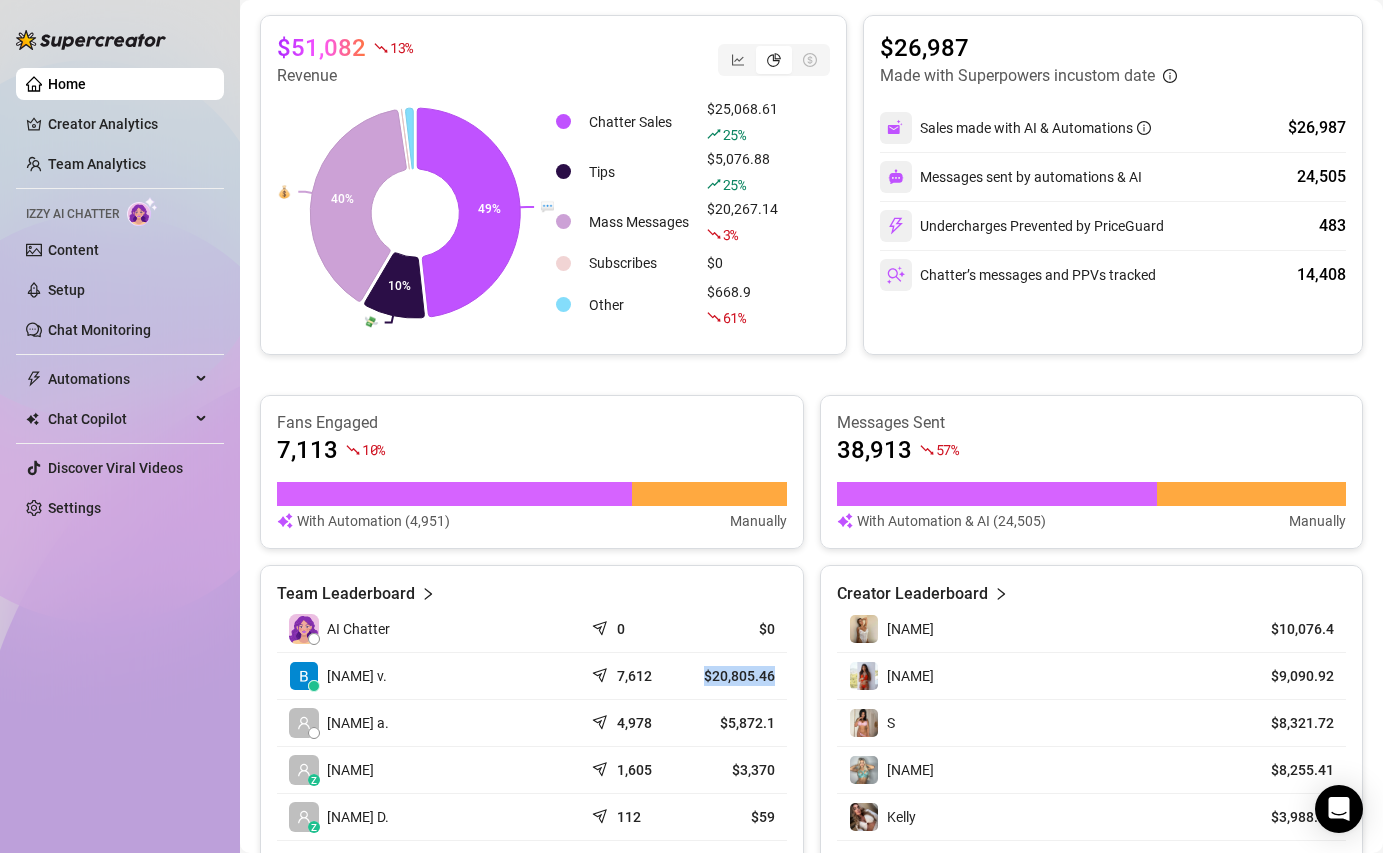 drag, startPoint x: 696, startPoint y: 683, endPoint x: 784, endPoint y: 697, distance: 89.106674 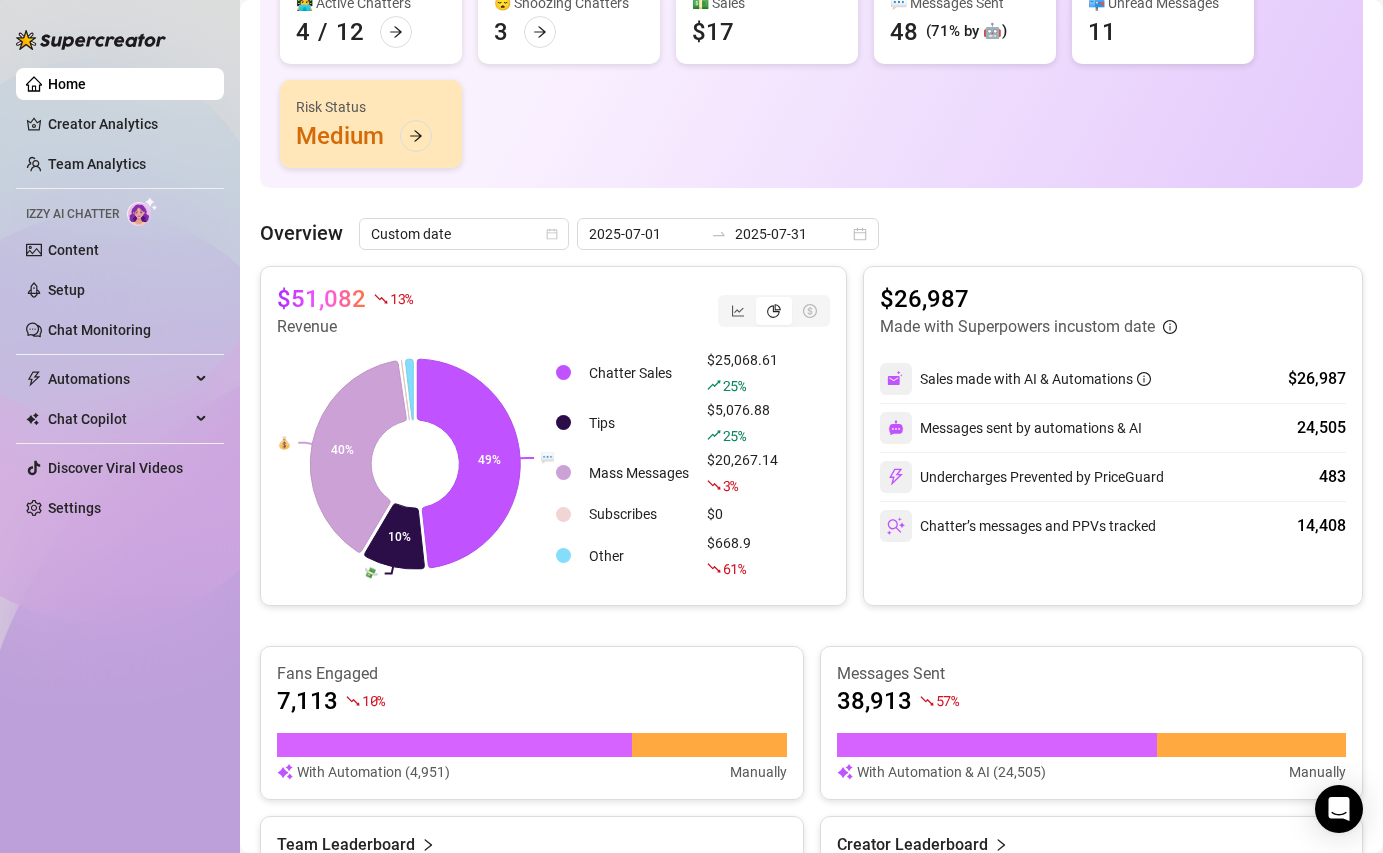 scroll, scrollTop: 241, scrollLeft: 0, axis: vertical 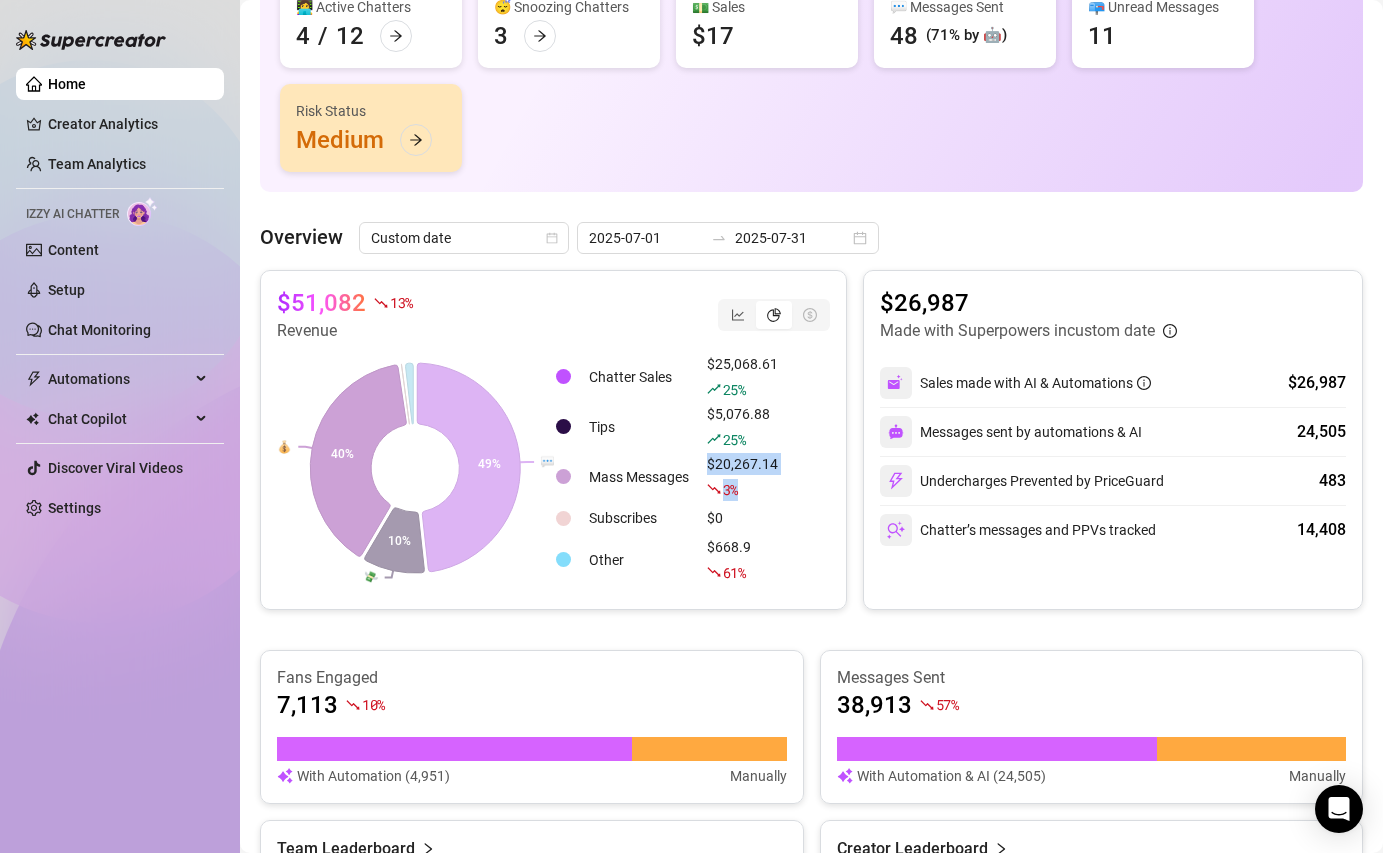 drag, startPoint x: 711, startPoint y: 457, endPoint x: 812, endPoint y: 495, distance: 107.912 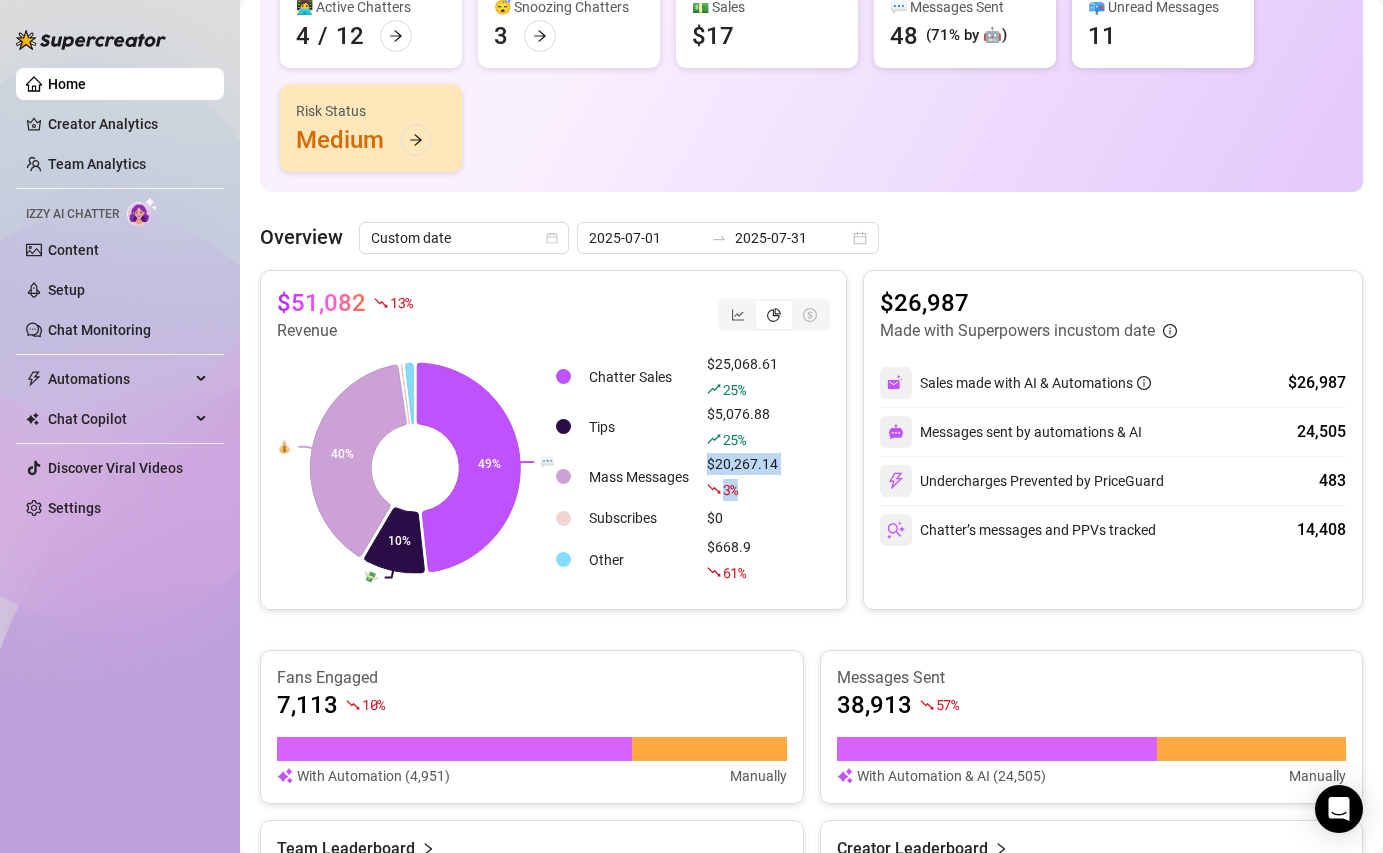 click on "Chatter Sales $25,068.61 25 % Tips $5,076.88 25 % Mass Messages $20,267.14 3 % Subscribes $0 Other $668.9 61 %" at bounding box center (692, 468) 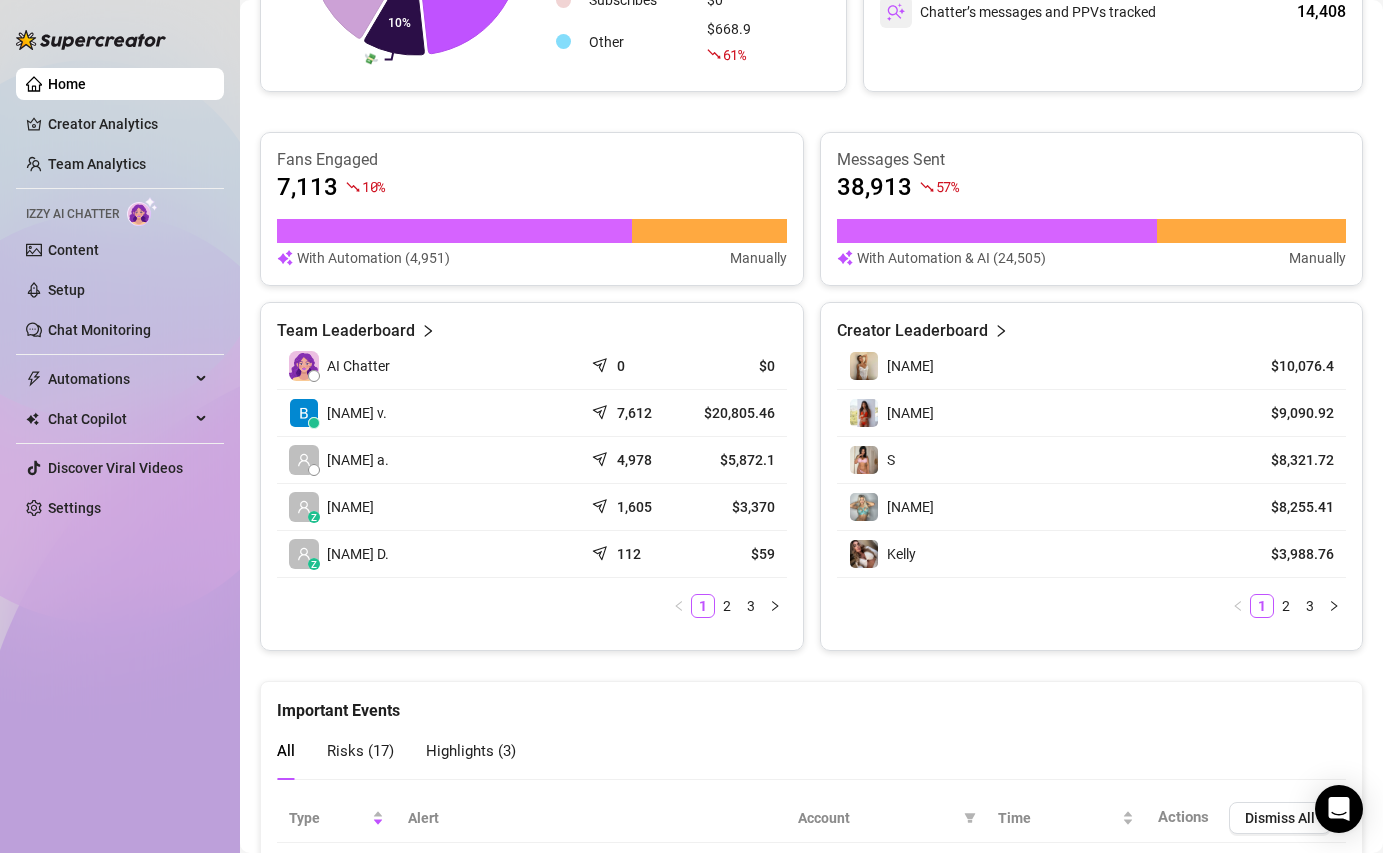 scroll, scrollTop: 860, scrollLeft: 0, axis: vertical 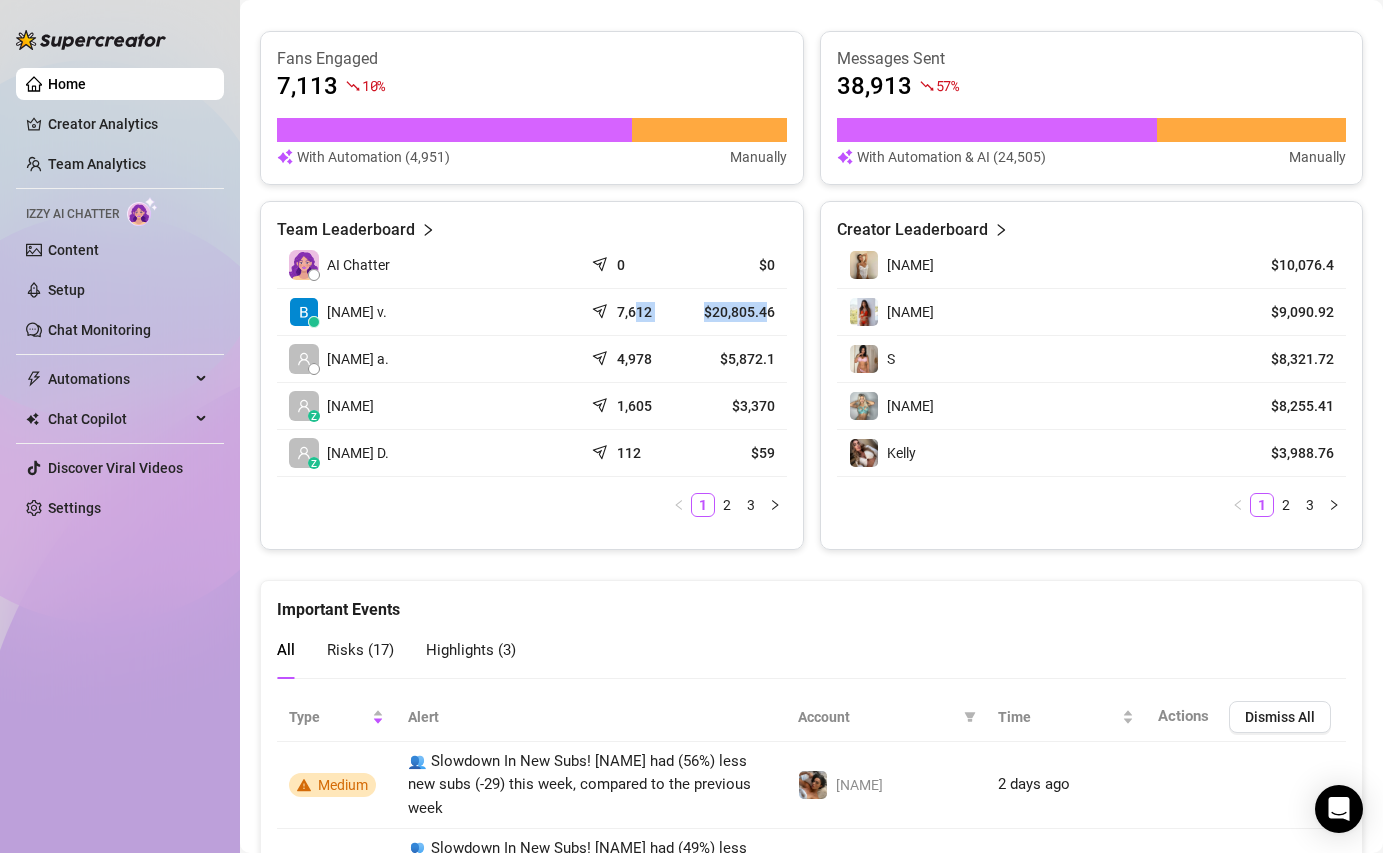 drag, startPoint x: 765, startPoint y: 305, endPoint x: 636, endPoint y: 307, distance: 129.0155 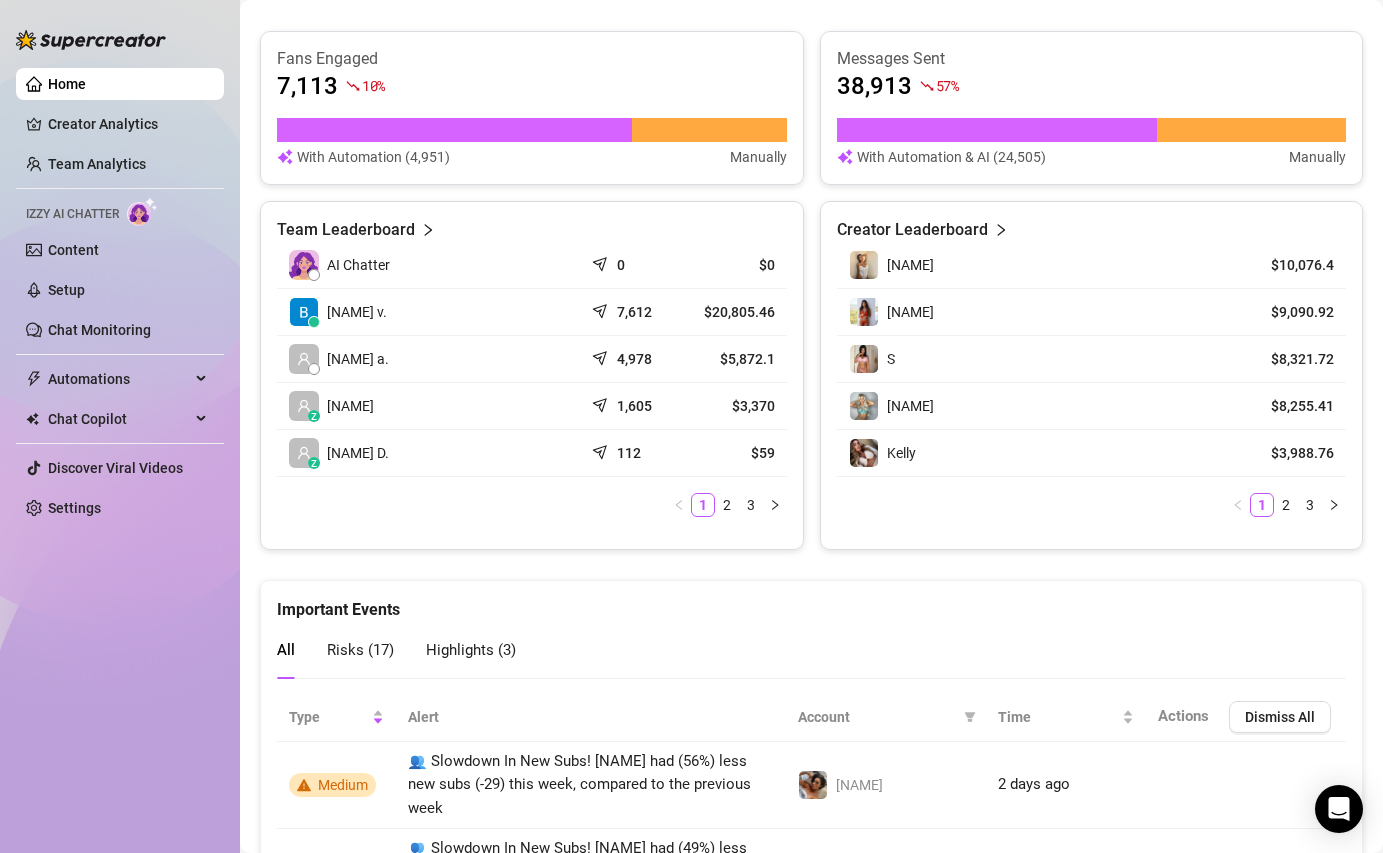 click on "$20,805.46" at bounding box center (736, 312) 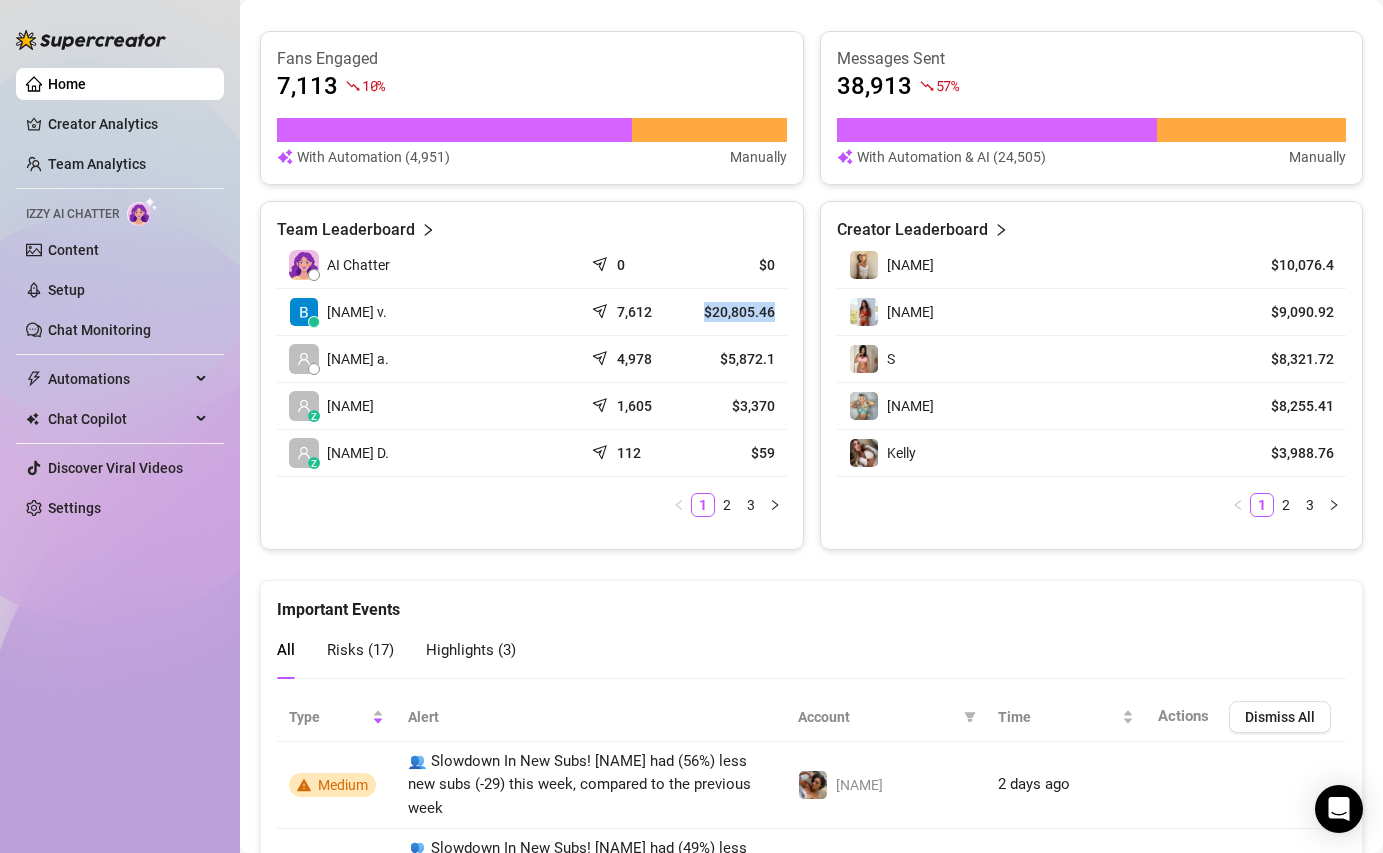drag, startPoint x: 688, startPoint y: 289, endPoint x: 779, endPoint y: 316, distance: 94.92102 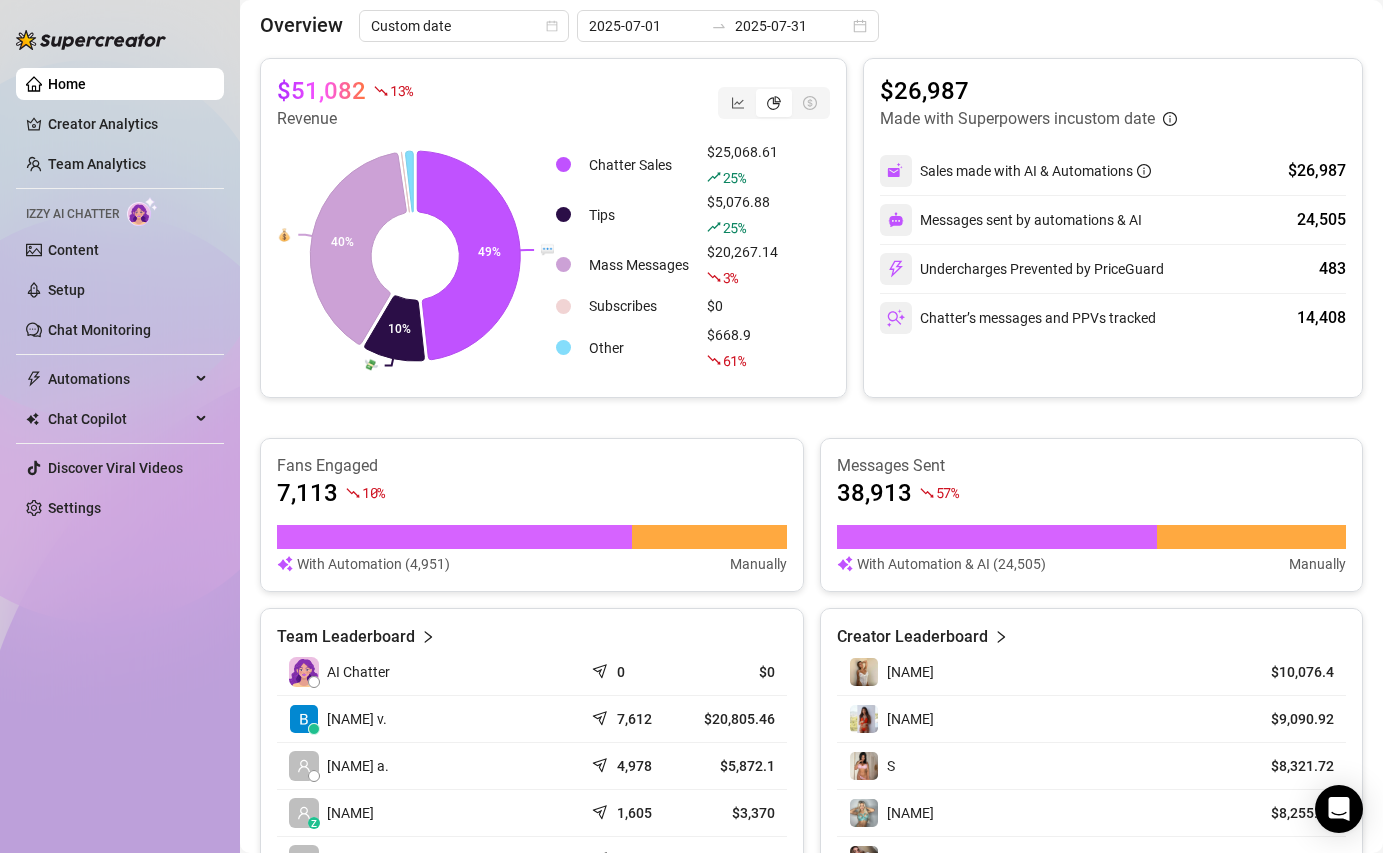 scroll, scrollTop: 0, scrollLeft: 0, axis: both 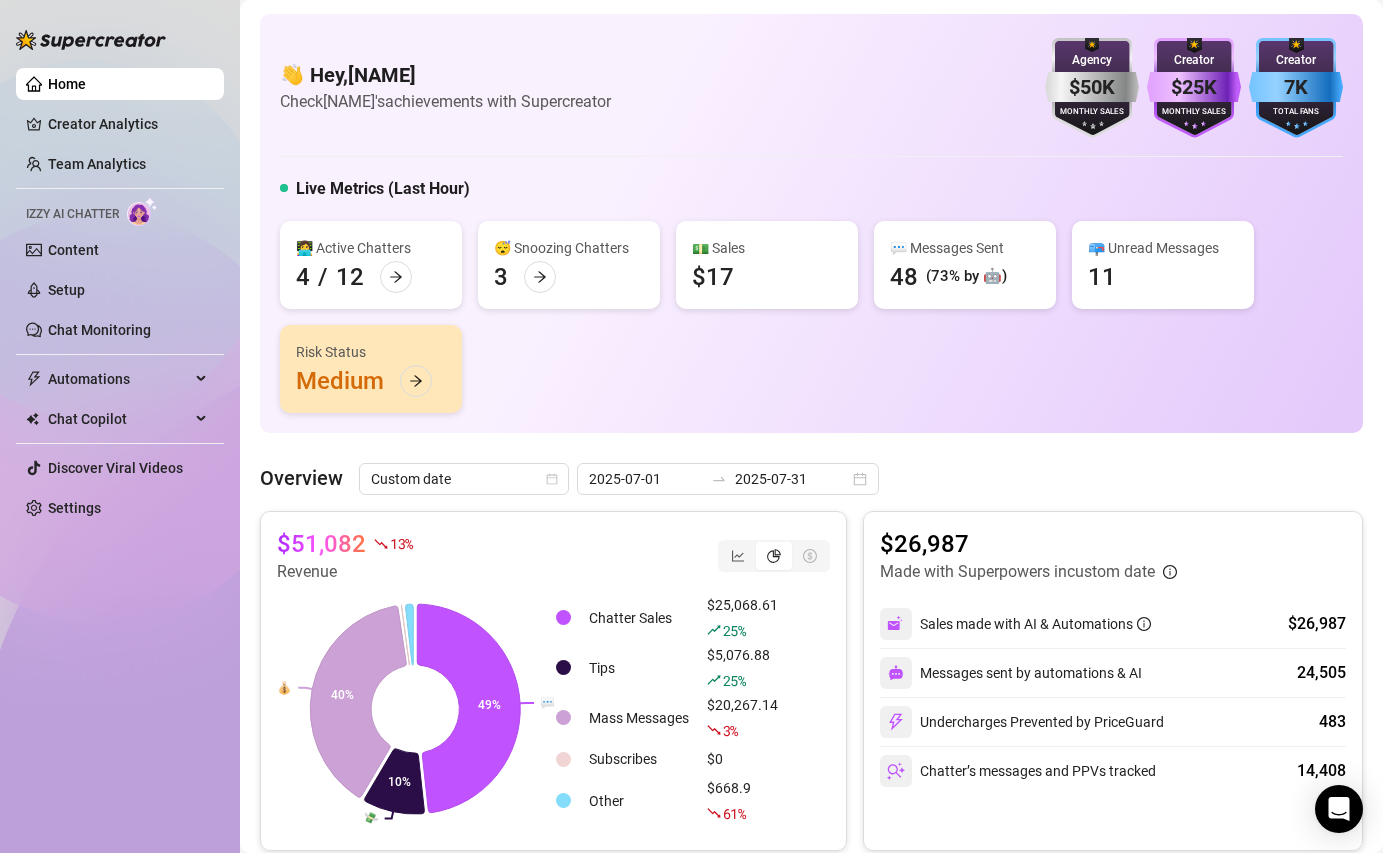 click on "Risk Status Medium" at bounding box center (371, 369) 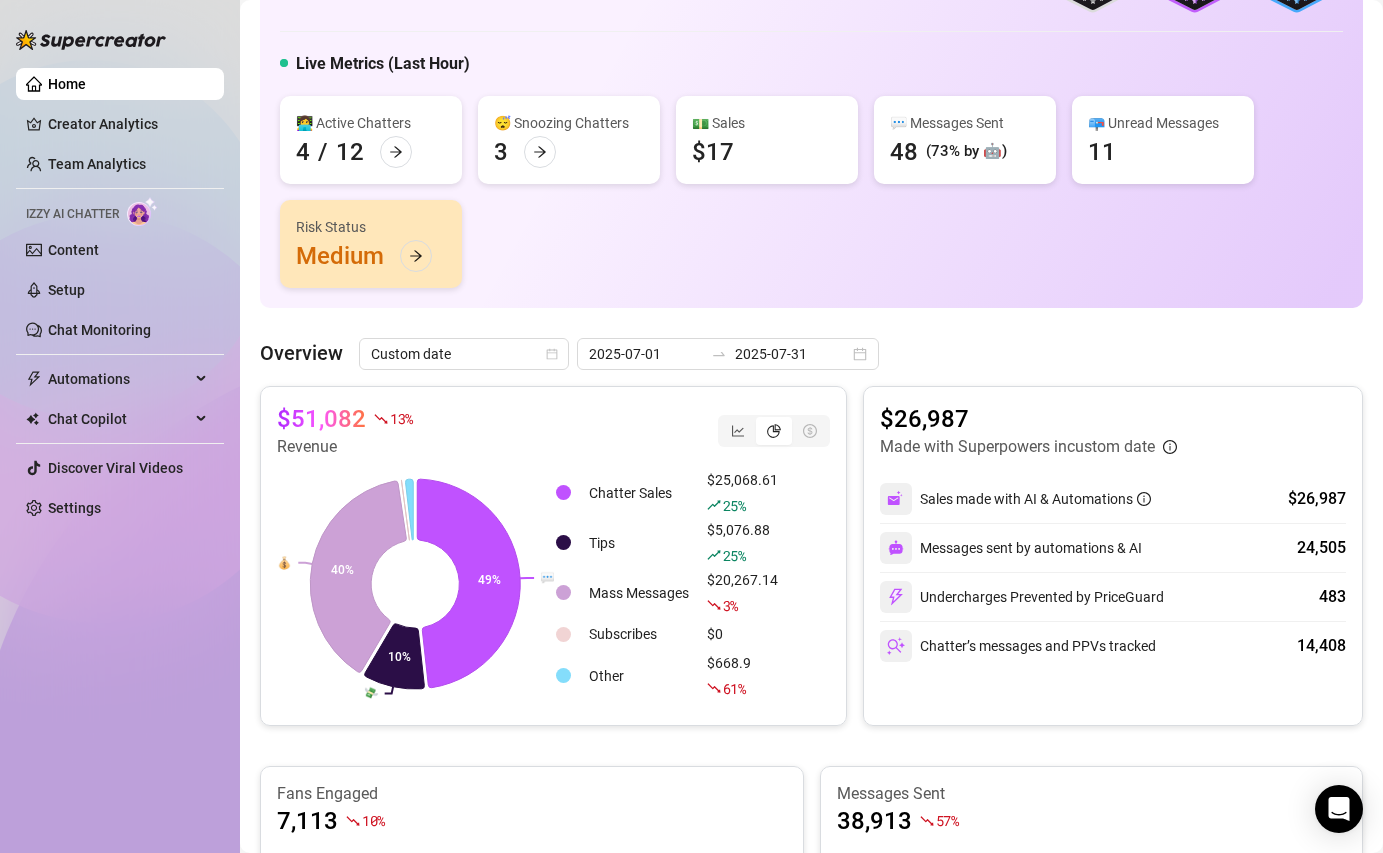 scroll, scrollTop: 128, scrollLeft: 0, axis: vertical 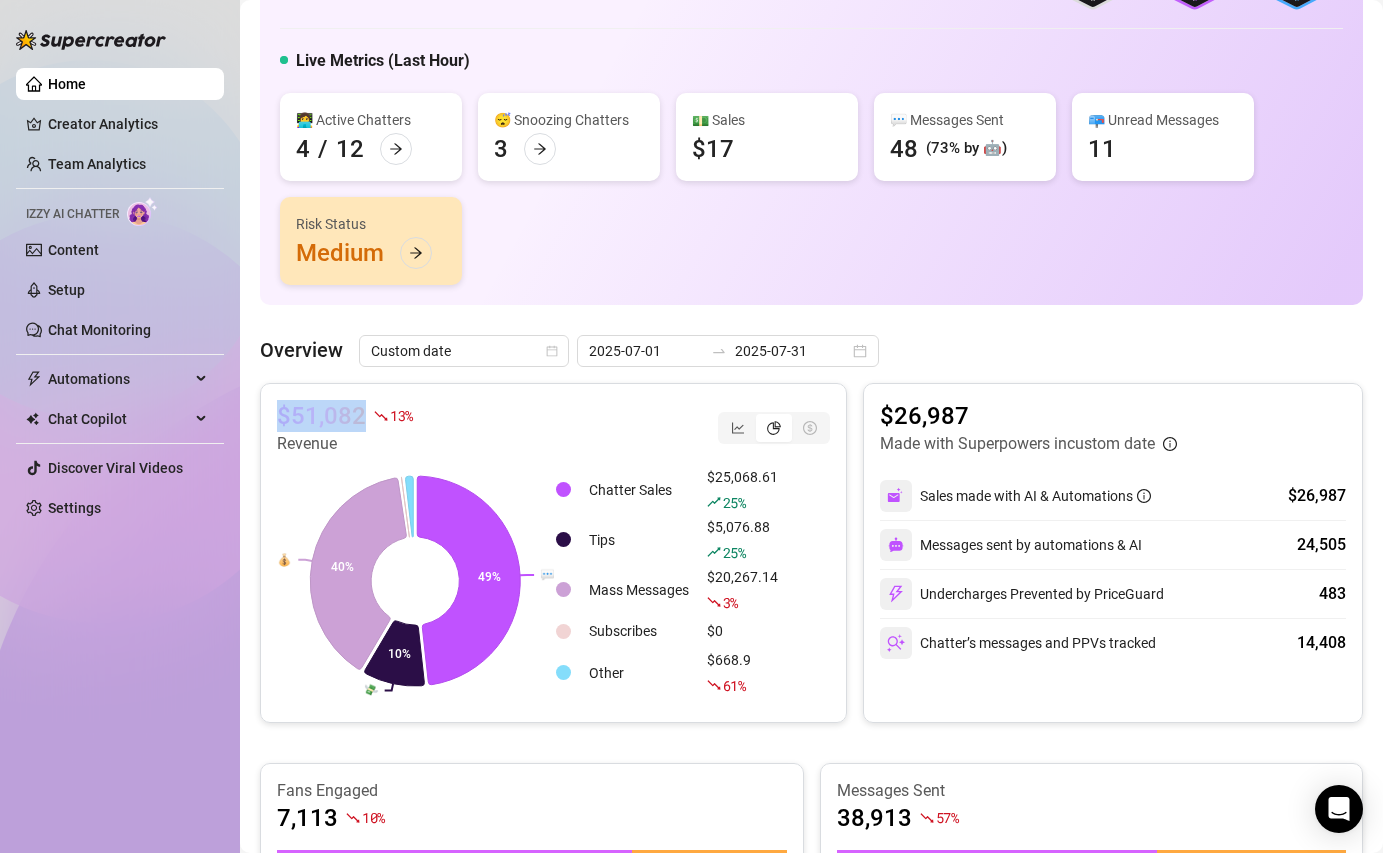 drag, startPoint x: 423, startPoint y: 402, endPoint x: 269, endPoint y: 401, distance: 154.00325 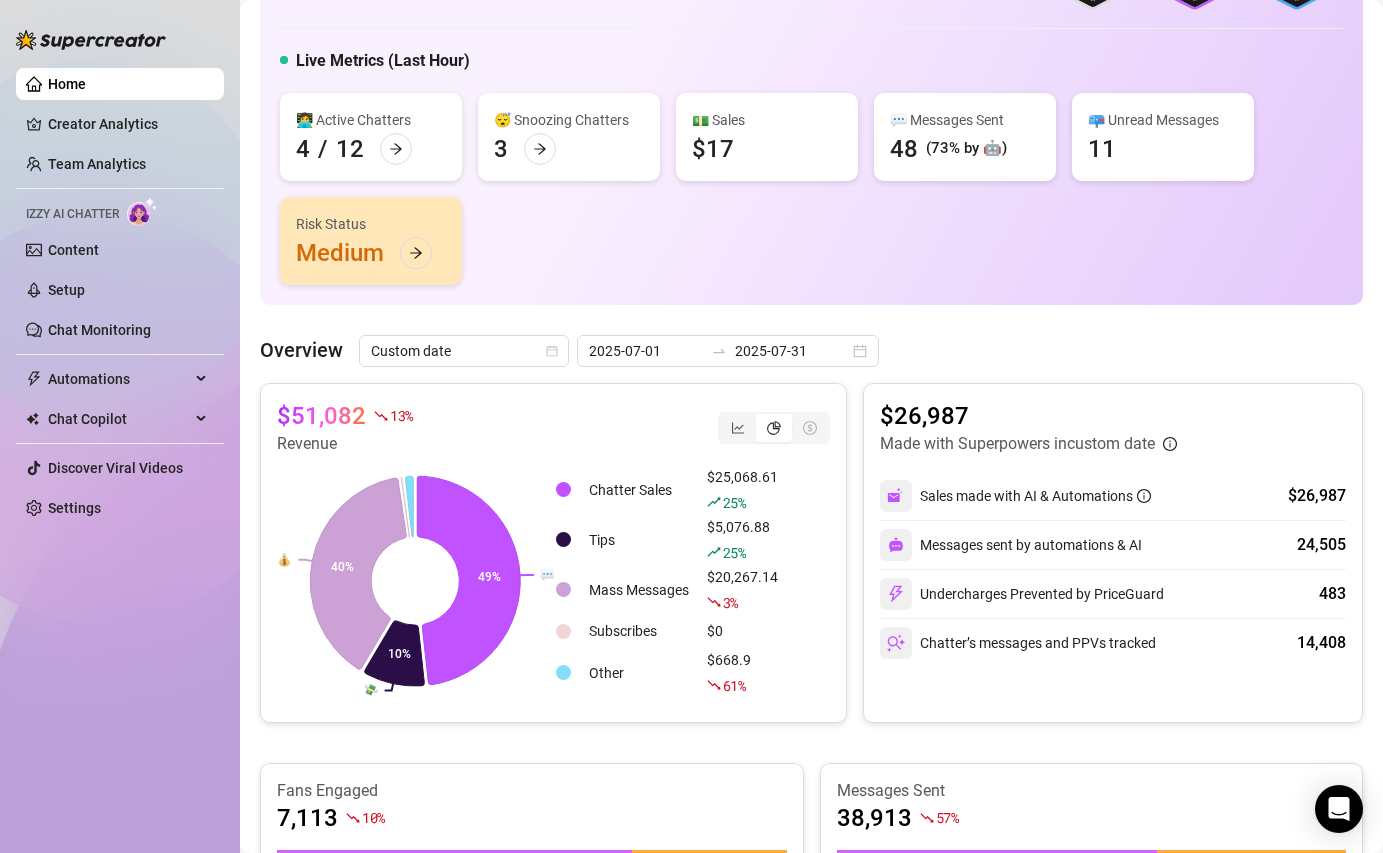 click on "$51,082 13 % Revenue" at bounding box center (553, 428) 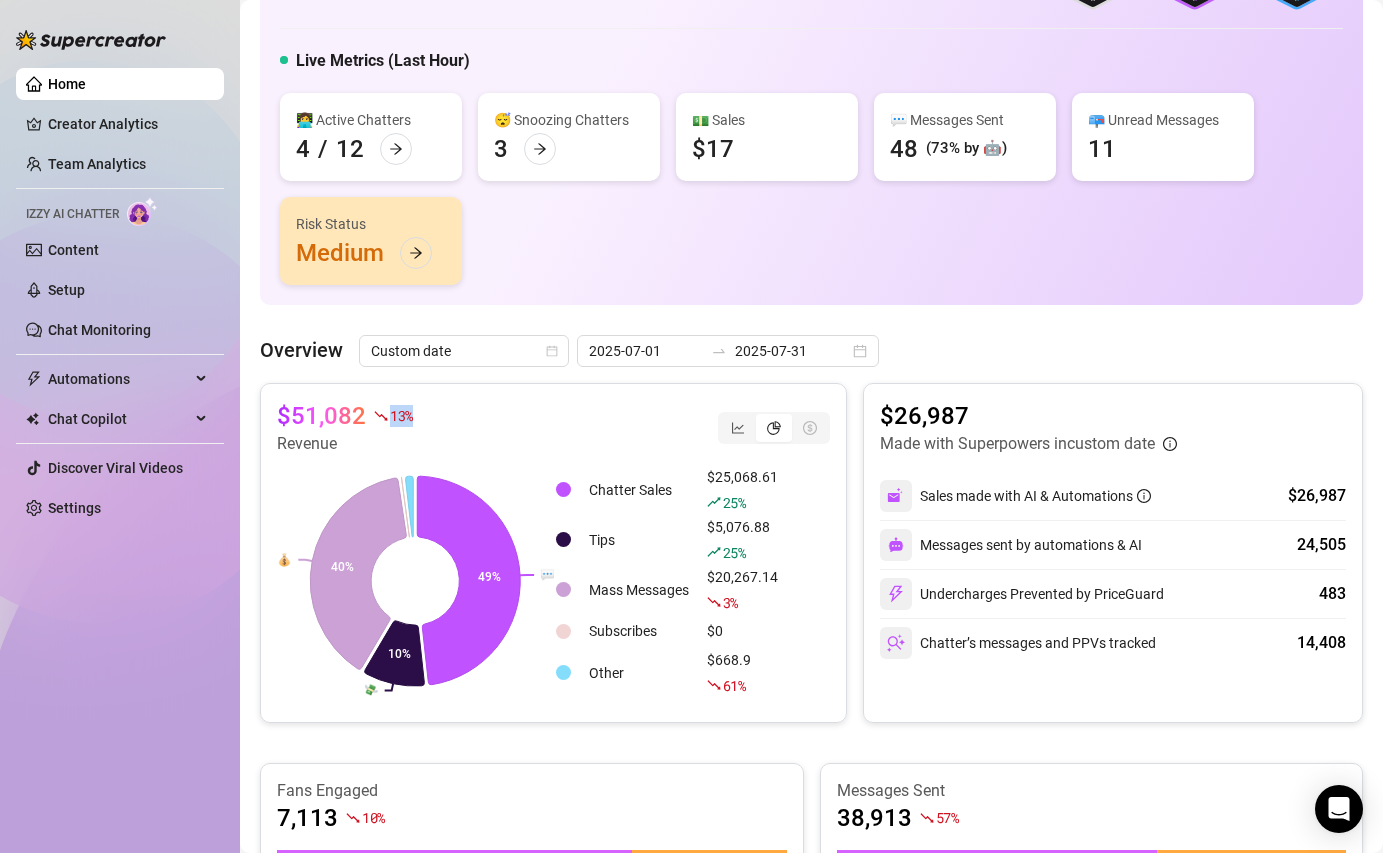 drag, startPoint x: 376, startPoint y: 408, endPoint x: 417, endPoint y: 424, distance: 44.011364 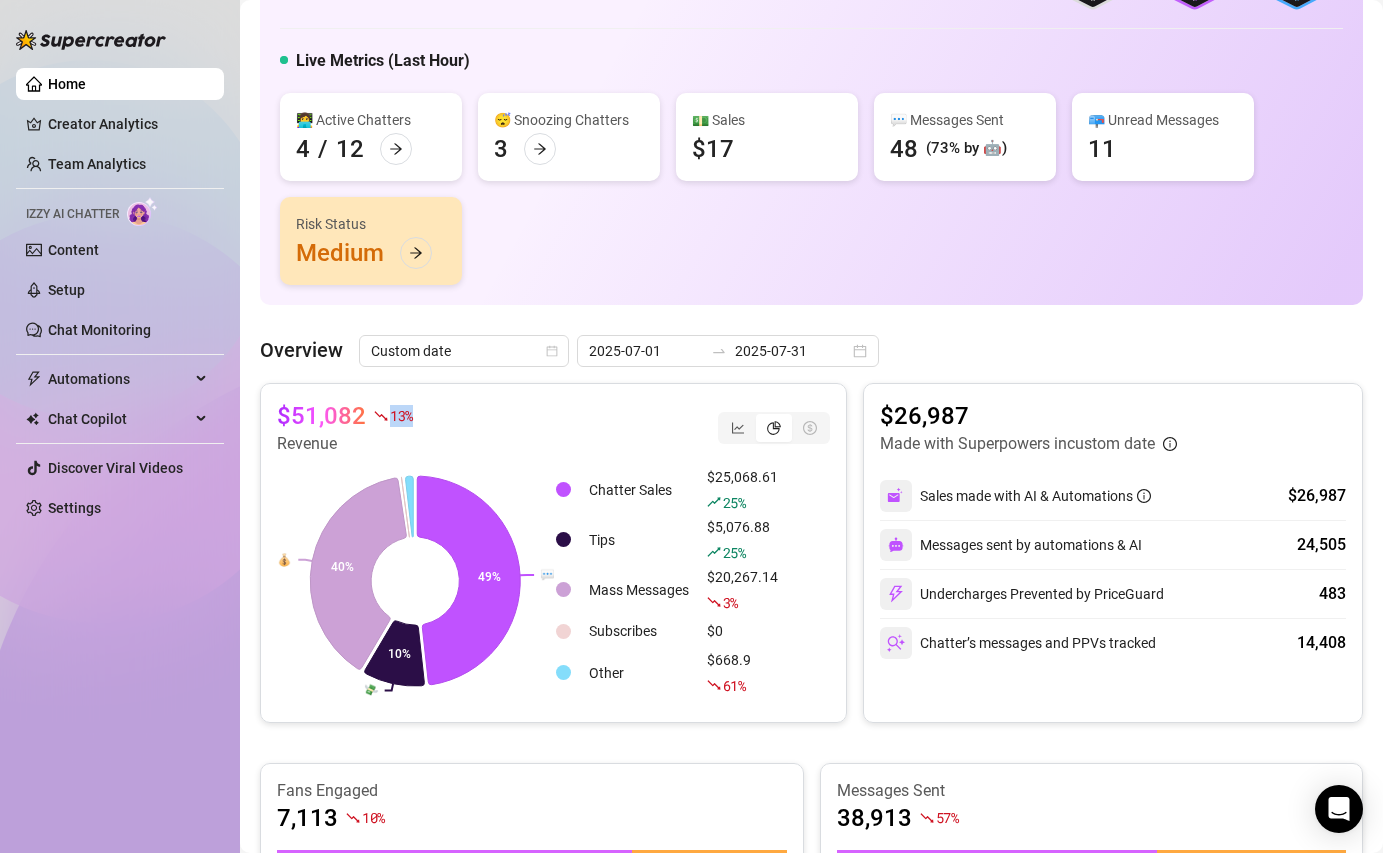 click on "$51,082 13 % Revenue" at bounding box center [553, 428] 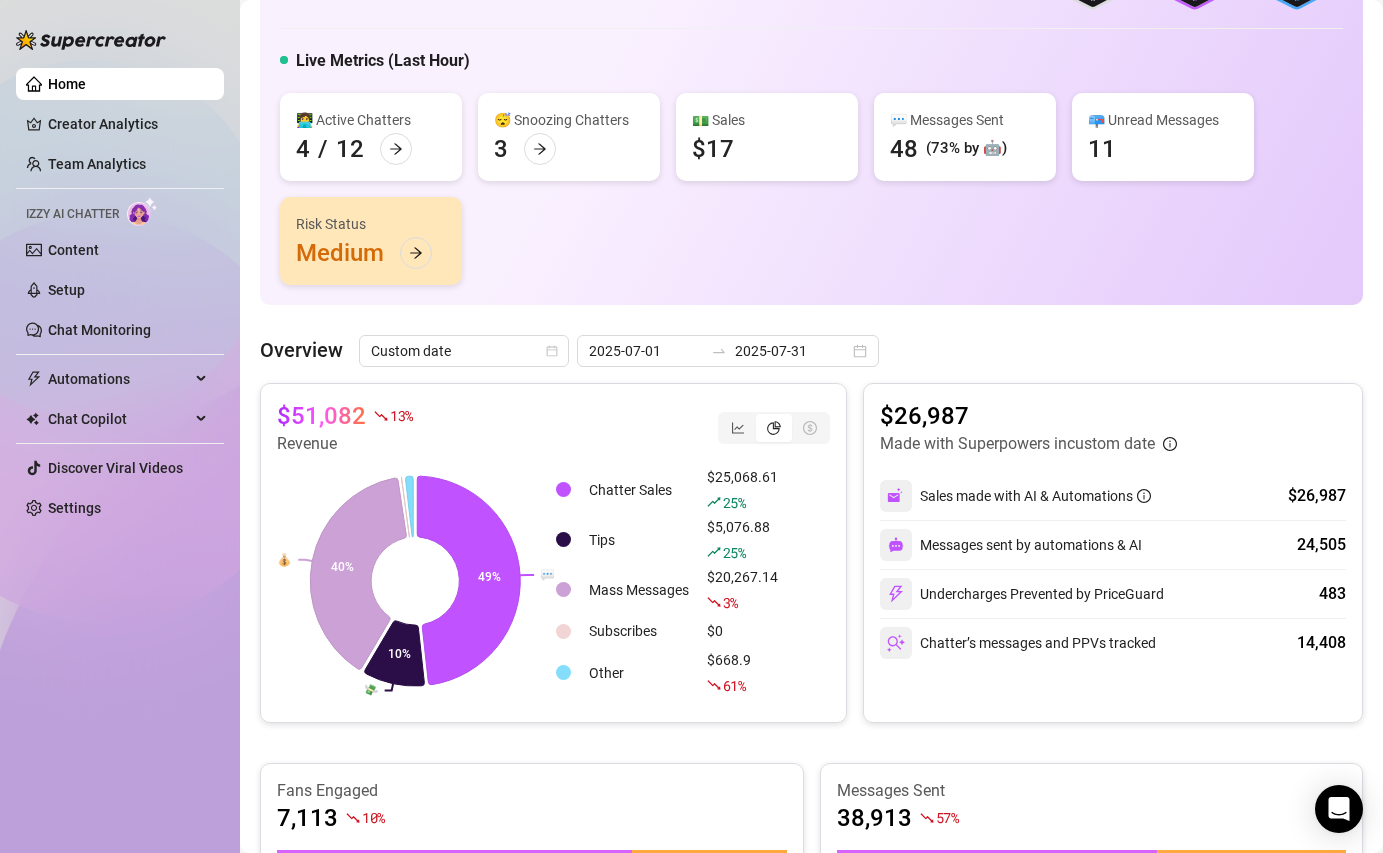 click on "$51,082 13 % Revenue" at bounding box center (553, 428) 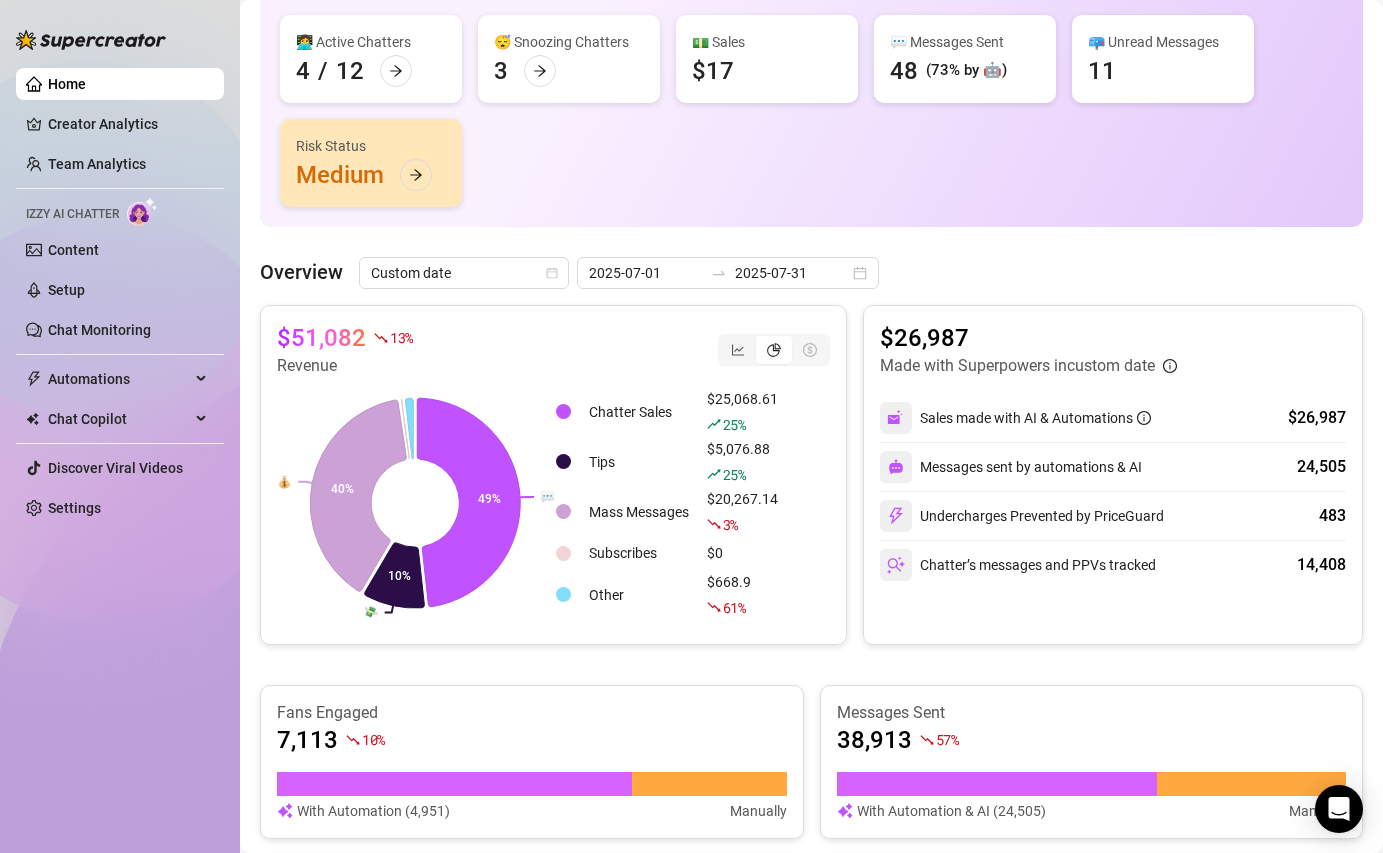 scroll, scrollTop: 0, scrollLeft: 0, axis: both 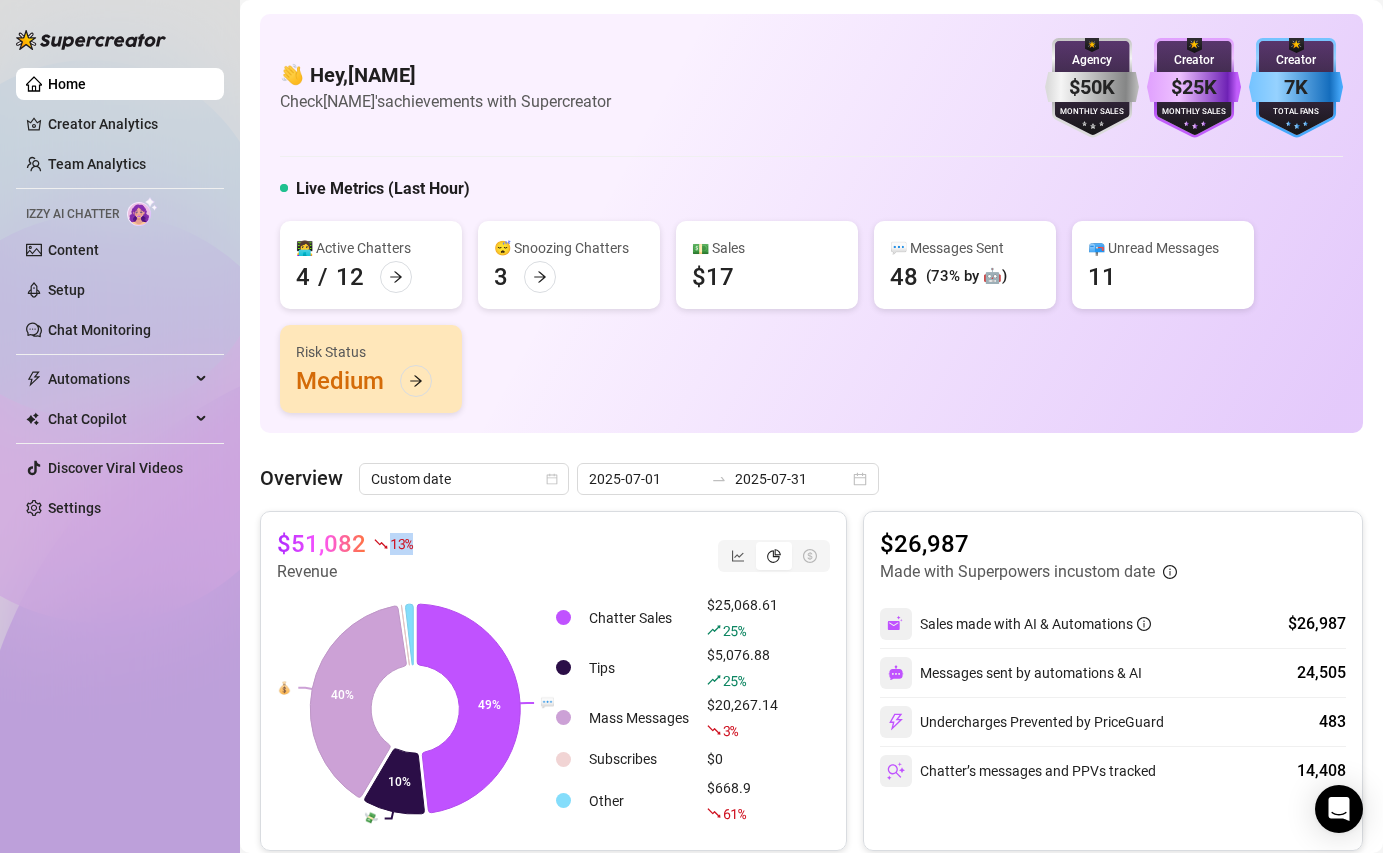 drag, startPoint x: 413, startPoint y: 551, endPoint x: 378, endPoint y: 546, distance: 35.35534 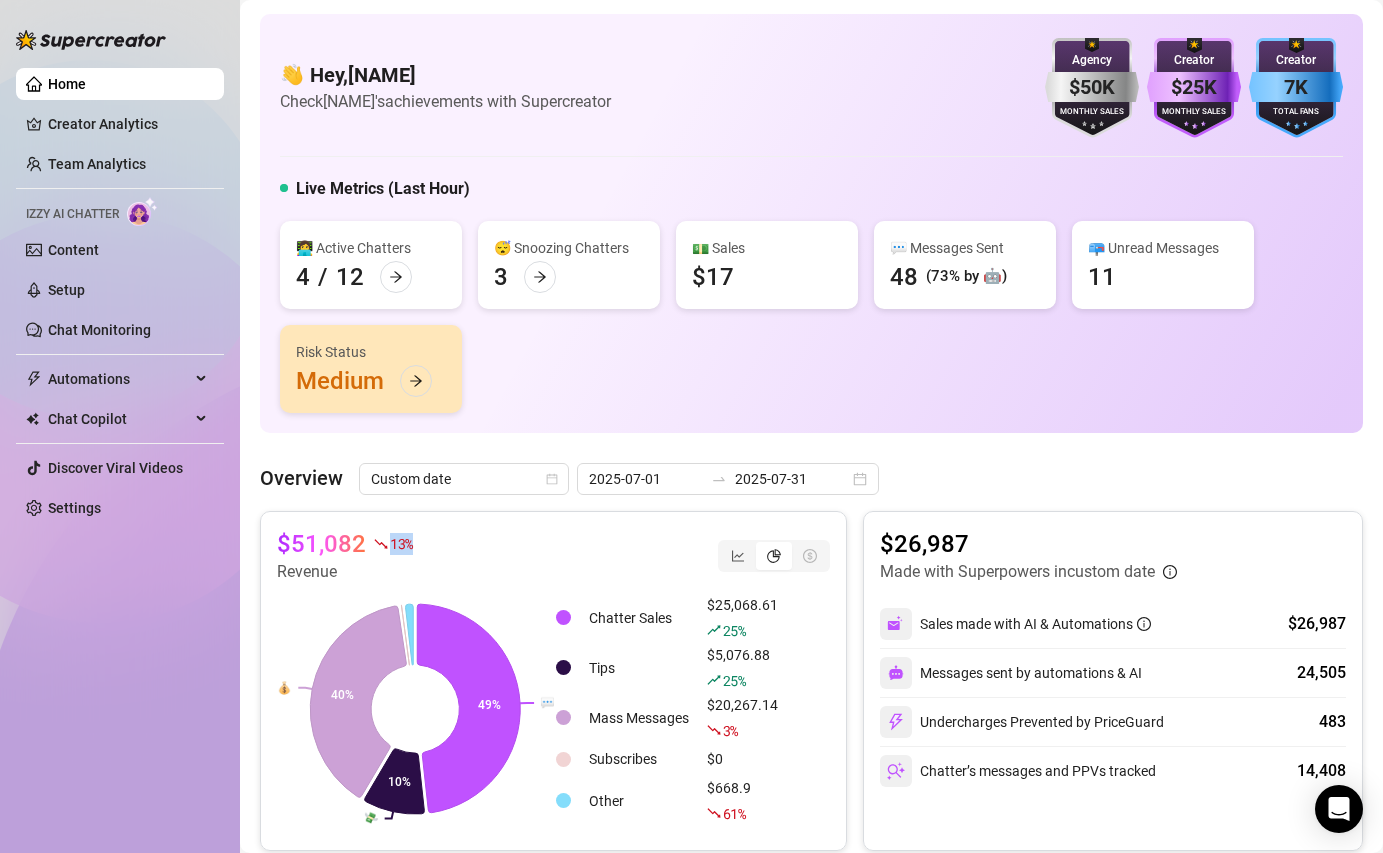 click on "$51,082 13 % Revenue" at bounding box center [553, 556] 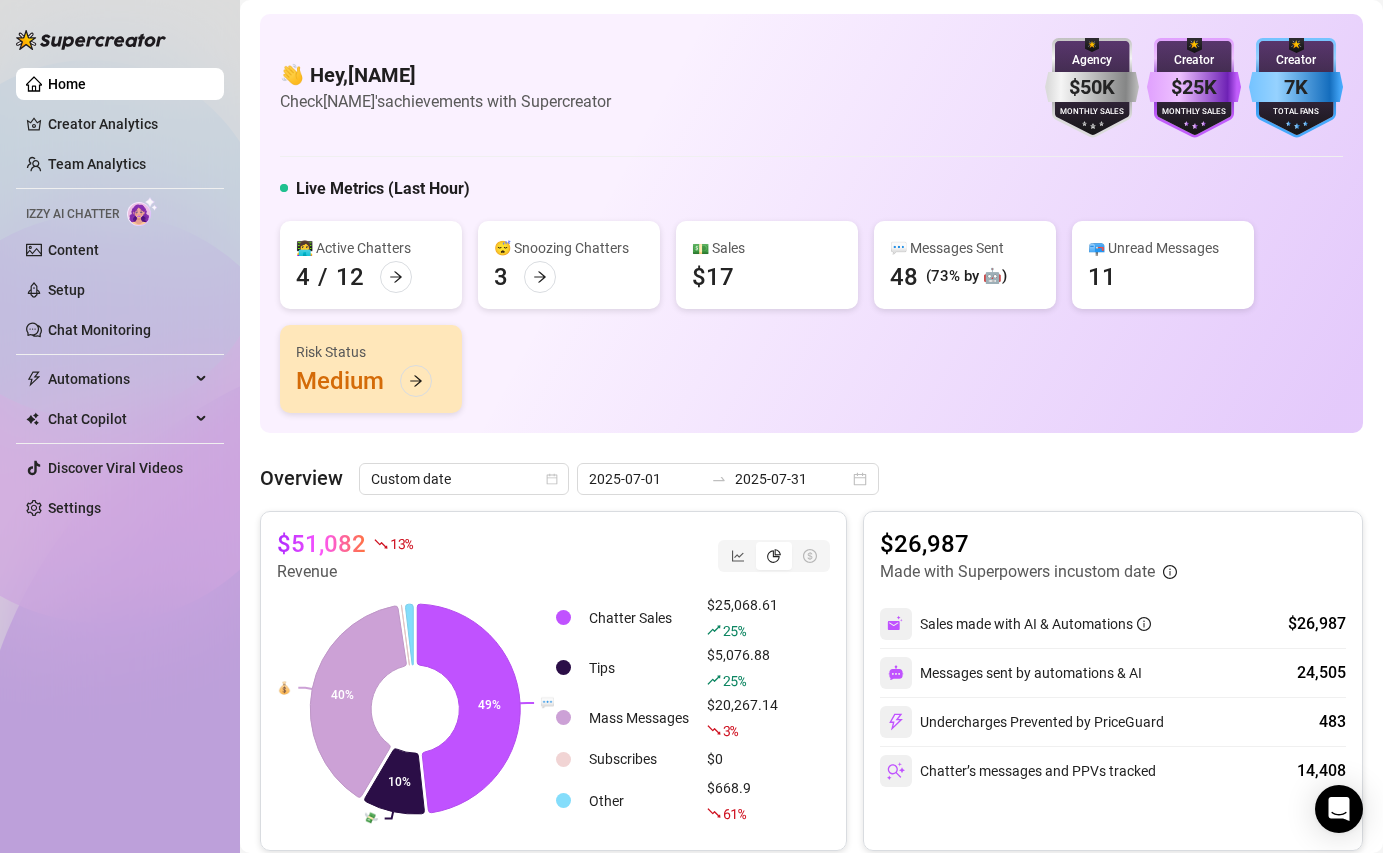 click on "$51,082 13 % Revenue" at bounding box center [553, 556] 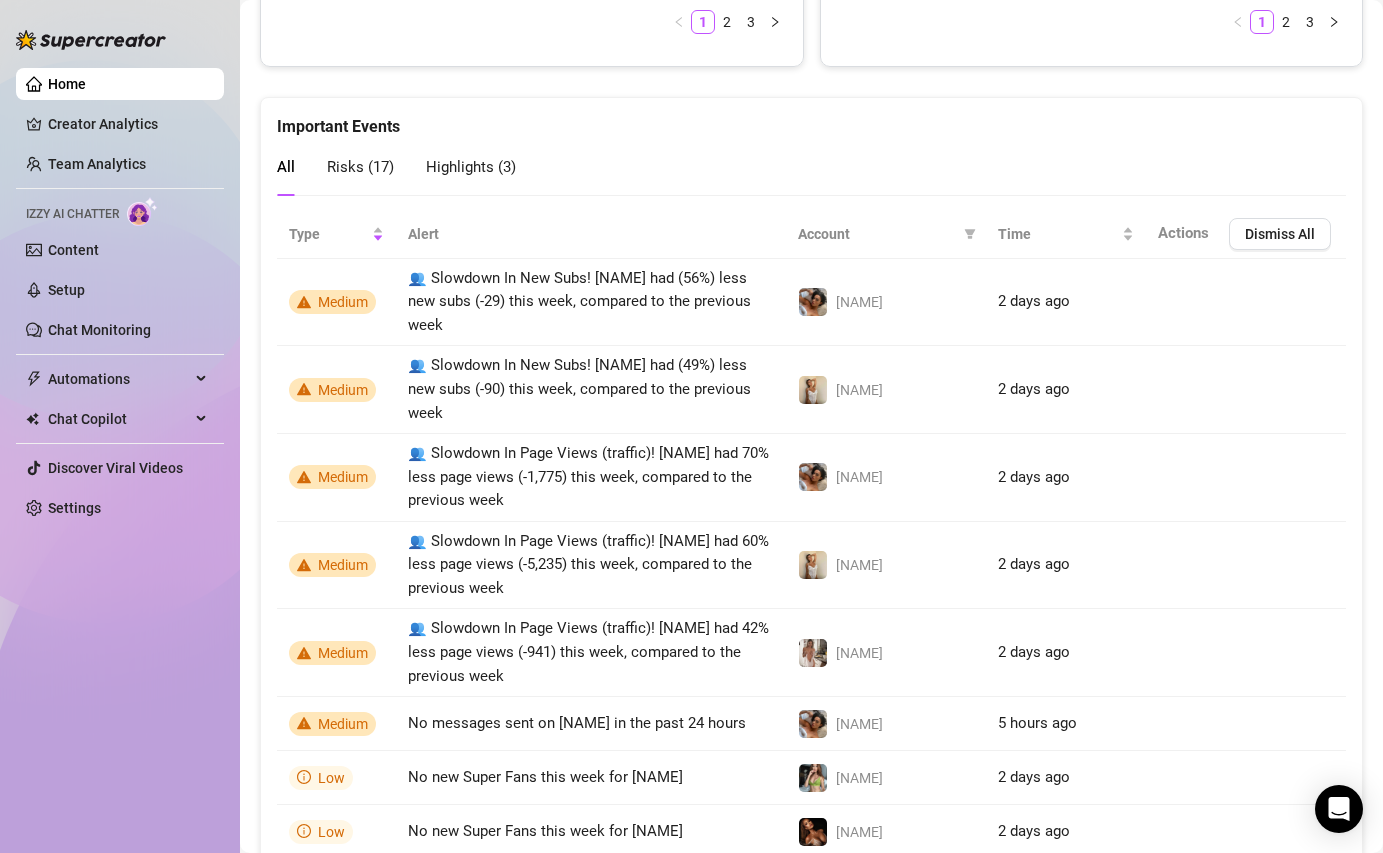 scroll, scrollTop: 1576, scrollLeft: 0, axis: vertical 